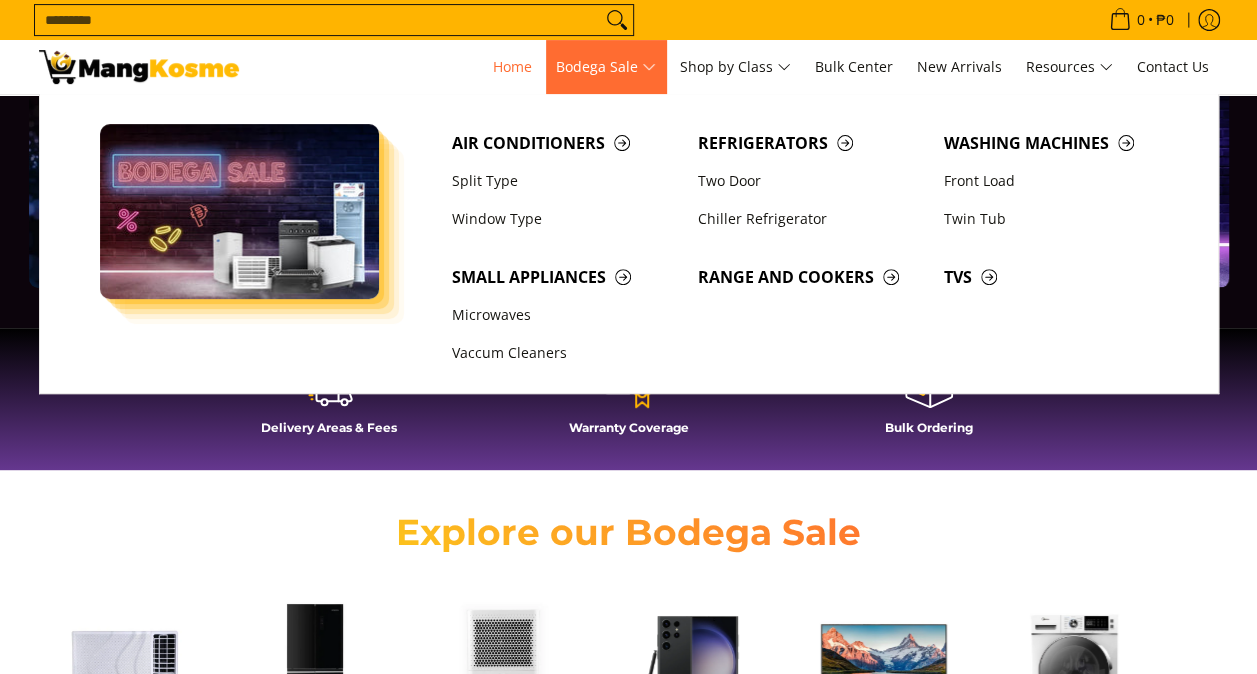 scroll, scrollTop: 300, scrollLeft: 0, axis: vertical 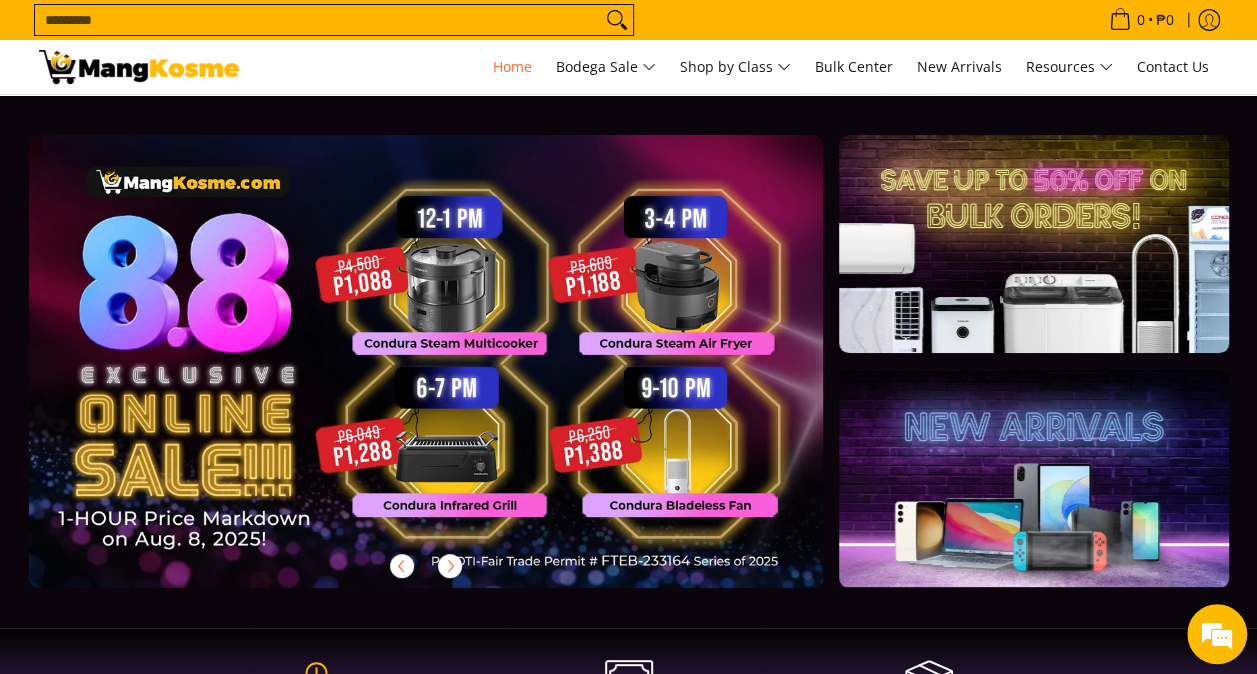 click on "Search..." at bounding box center [318, 20] 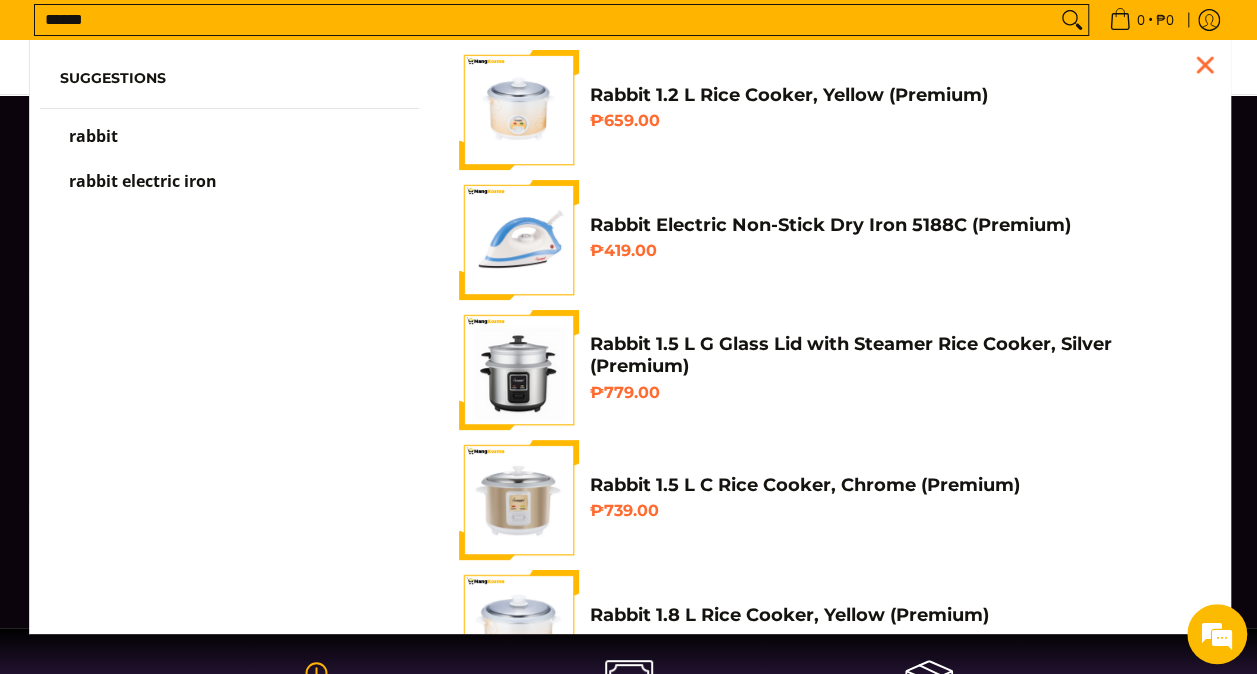 type on "******" 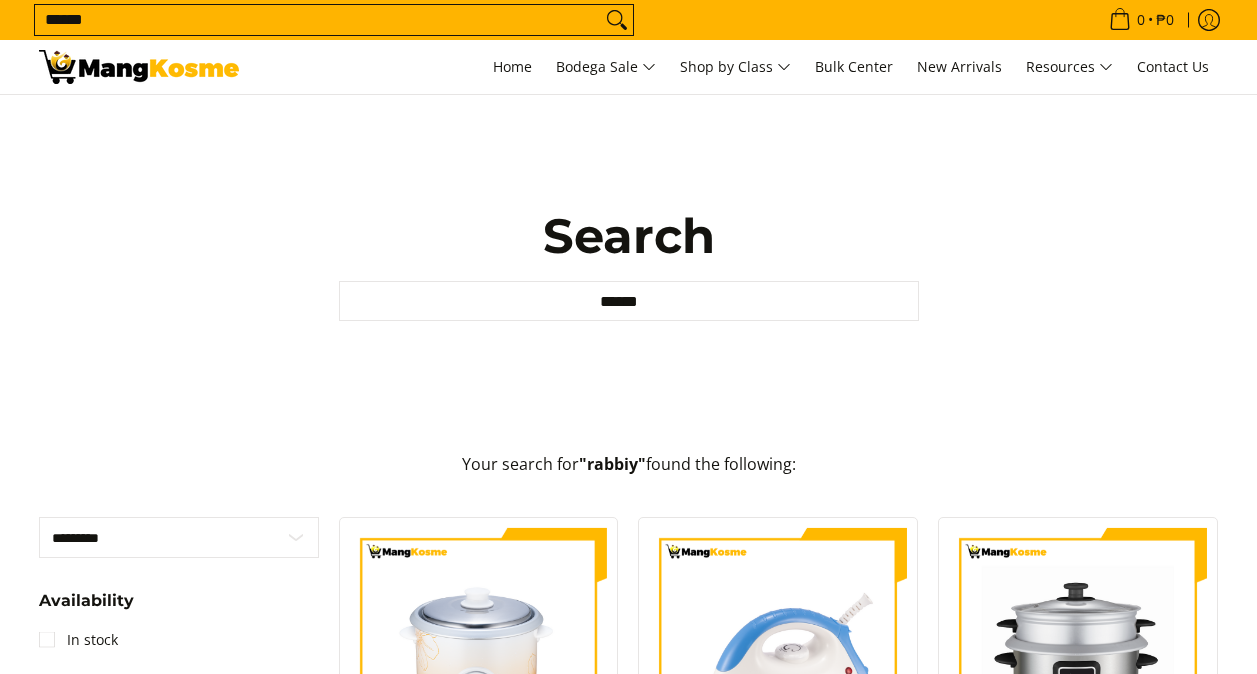 scroll, scrollTop: 0, scrollLeft: 0, axis: both 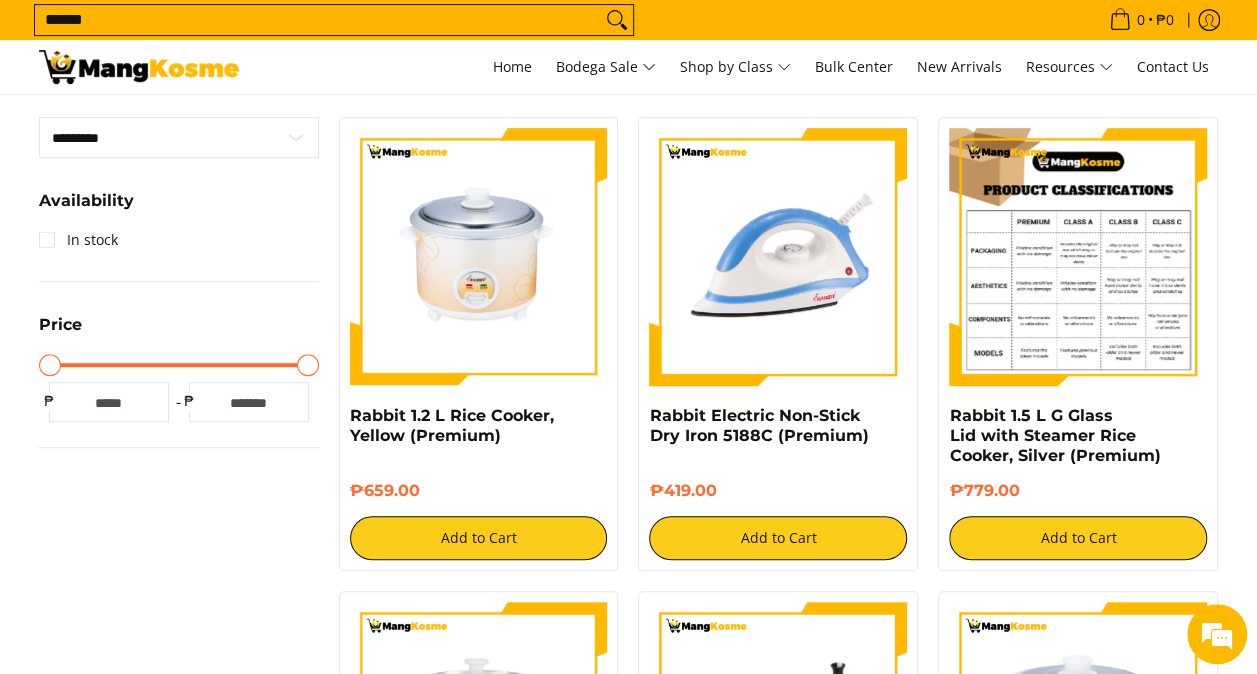 drag, startPoint x: 1084, startPoint y: 264, endPoint x: 1140, endPoint y: 305, distance: 69.40461 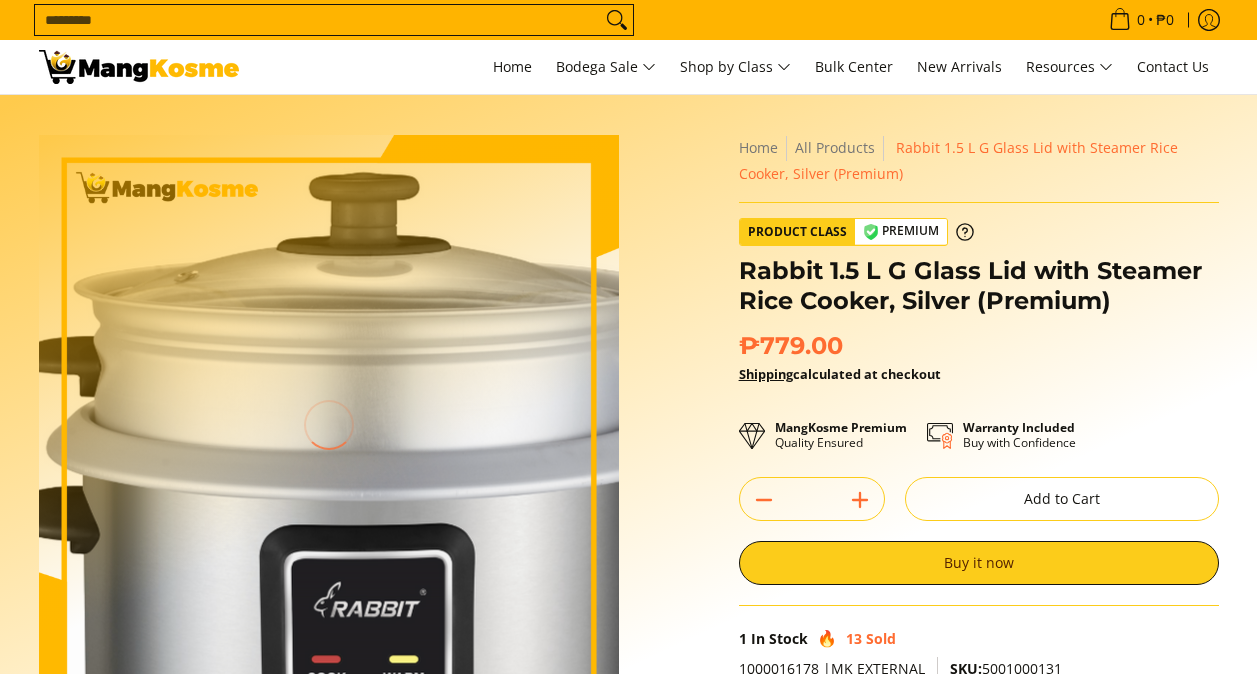 scroll, scrollTop: 0, scrollLeft: 0, axis: both 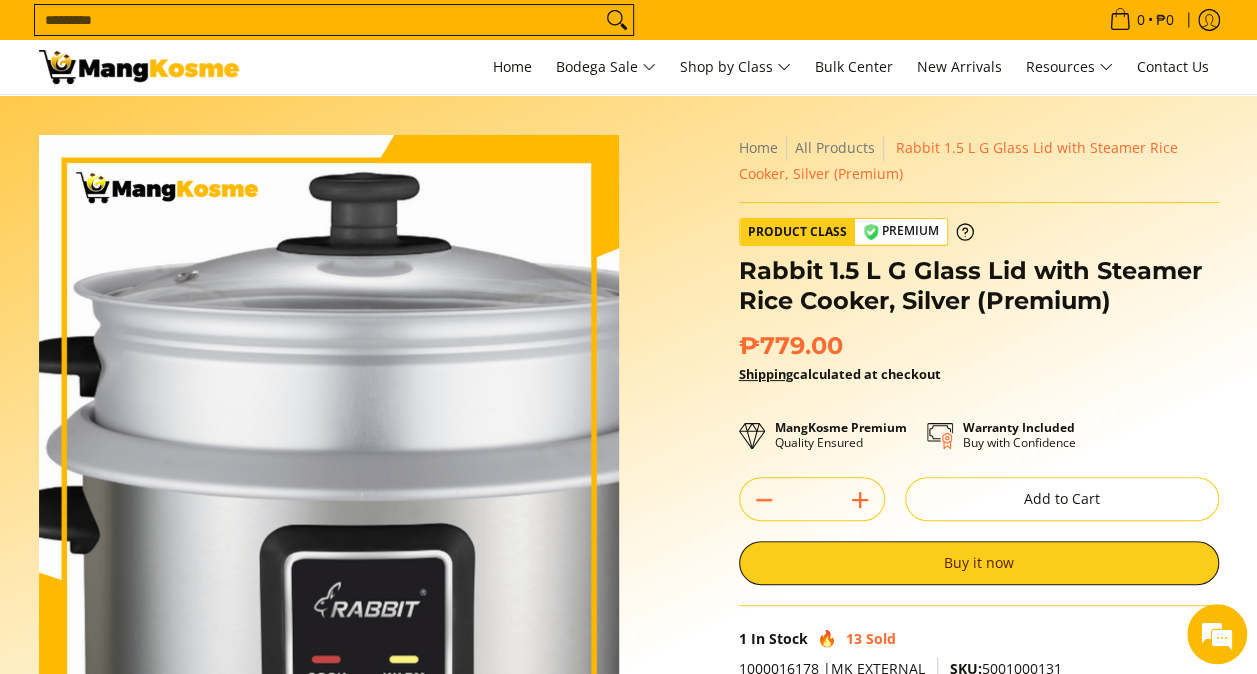 drag, startPoint x: 0, startPoint y: 0, endPoint x: 175, endPoint y: 361, distance: 401.18076 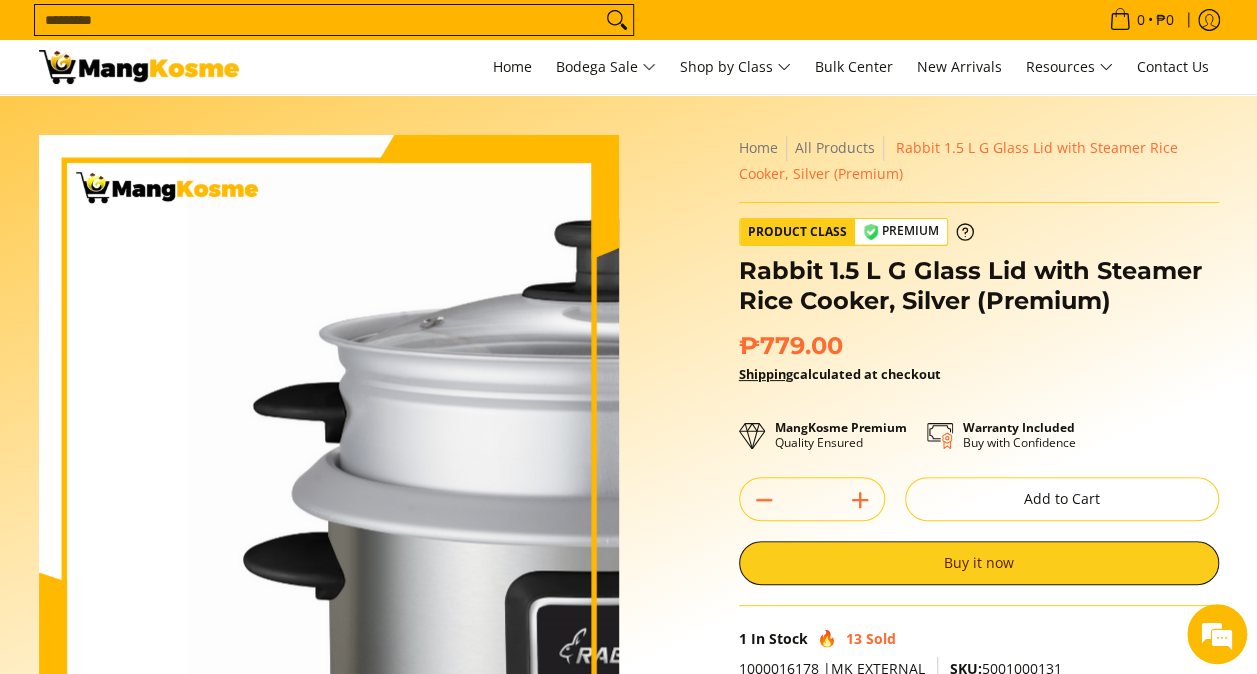 drag, startPoint x: 175, startPoint y: 361, endPoint x: 666, endPoint y: 172, distance: 526.11975 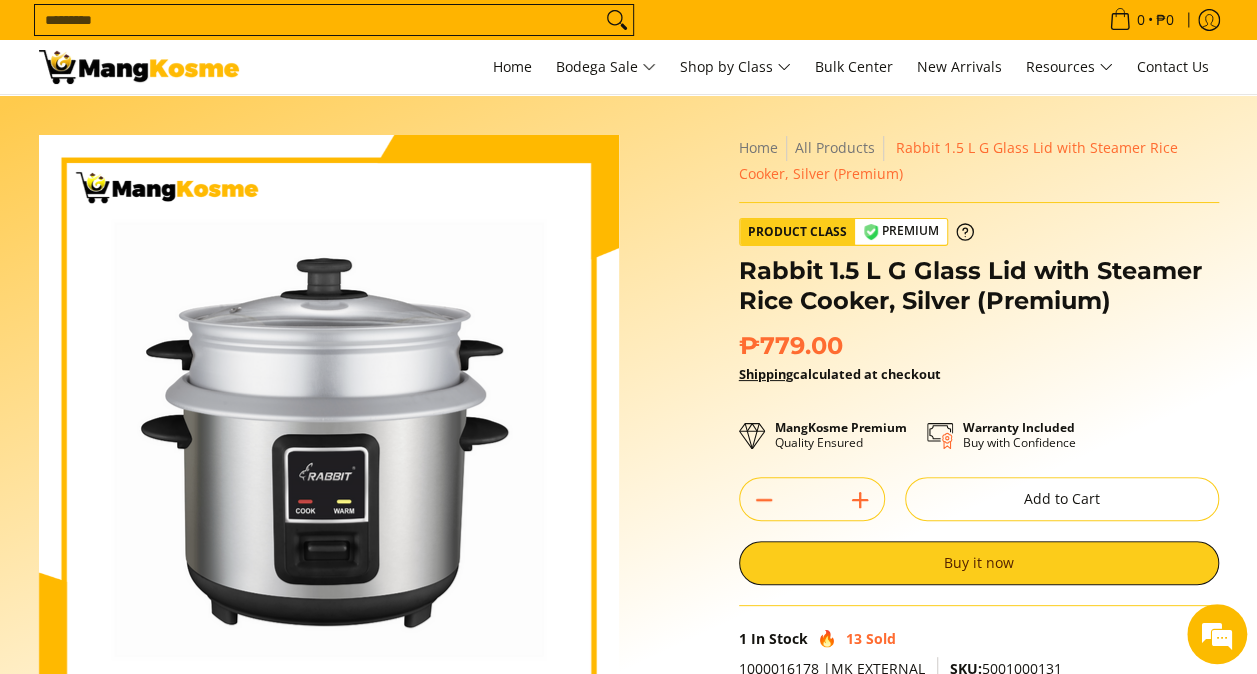 scroll, scrollTop: 0, scrollLeft: 0, axis: both 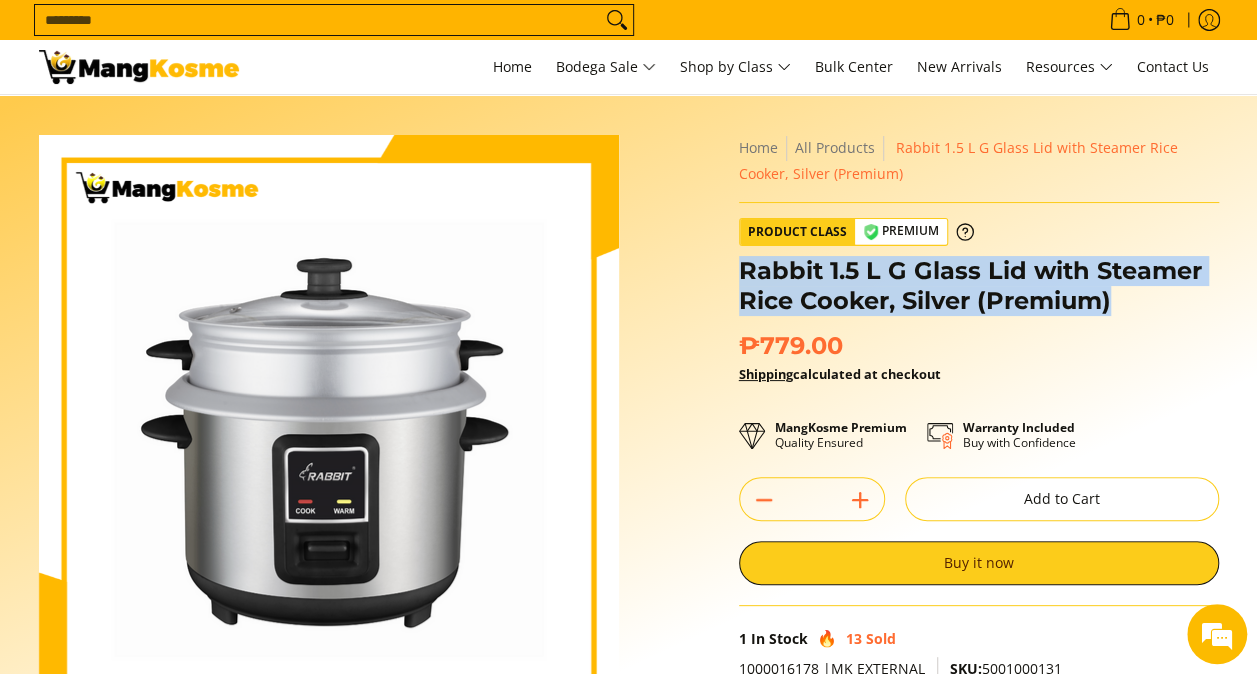 drag, startPoint x: 741, startPoint y: 270, endPoint x: 1149, endPoint y: 311, distance: 410.05487 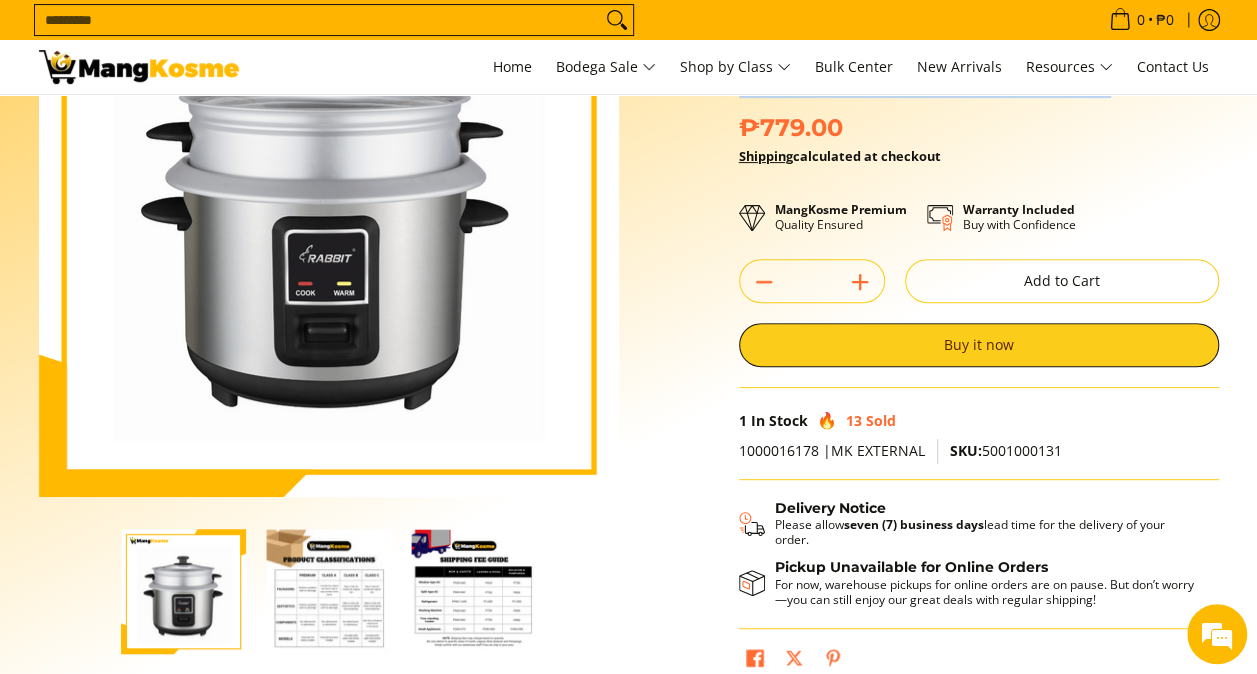 scroll, scrollTop: 100, scrollLeft: 0, axis: vertical 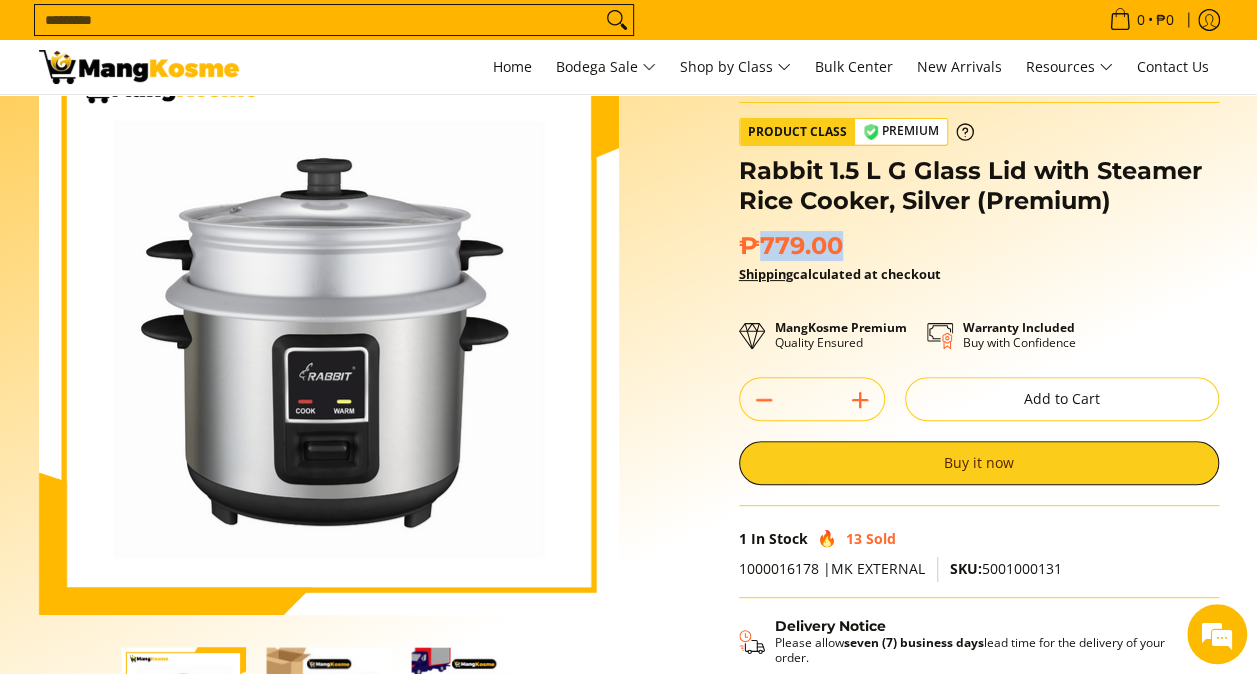 drag, startPoint x: 851, startPoint y: 237, endPoint x: 754, endPoint y: 252, distance: 98.15294 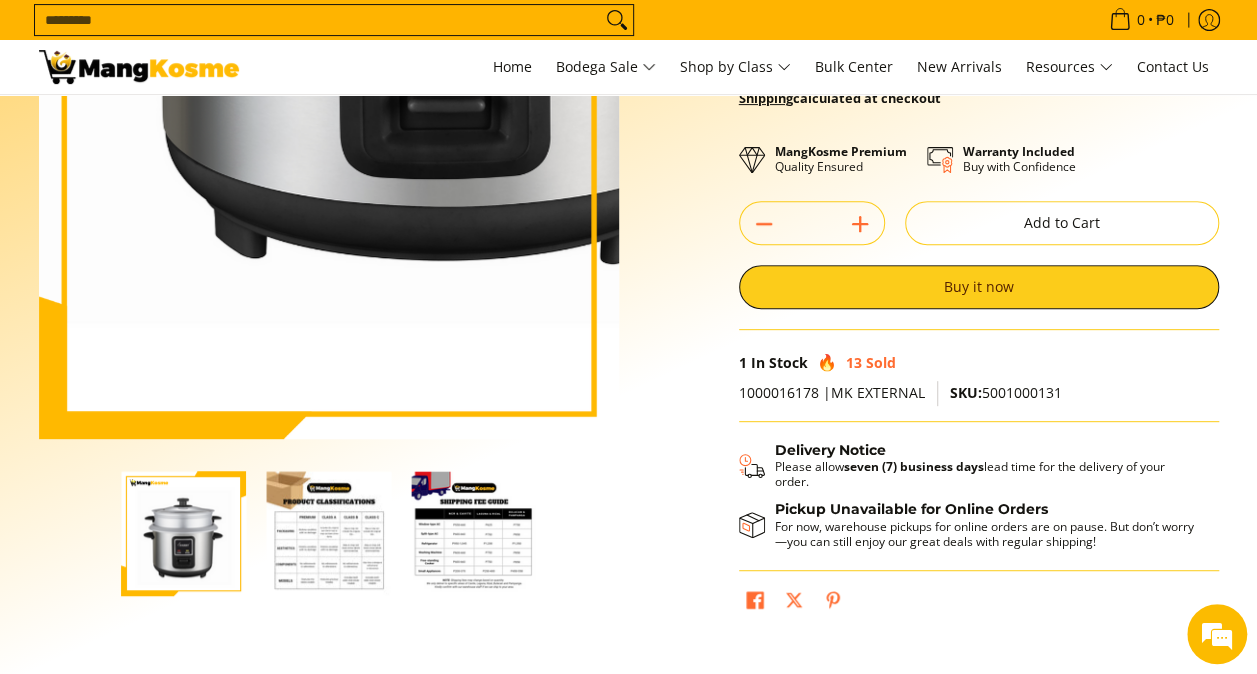 scroll, scrollTop: 0, scrollLeft: 0, axis: both 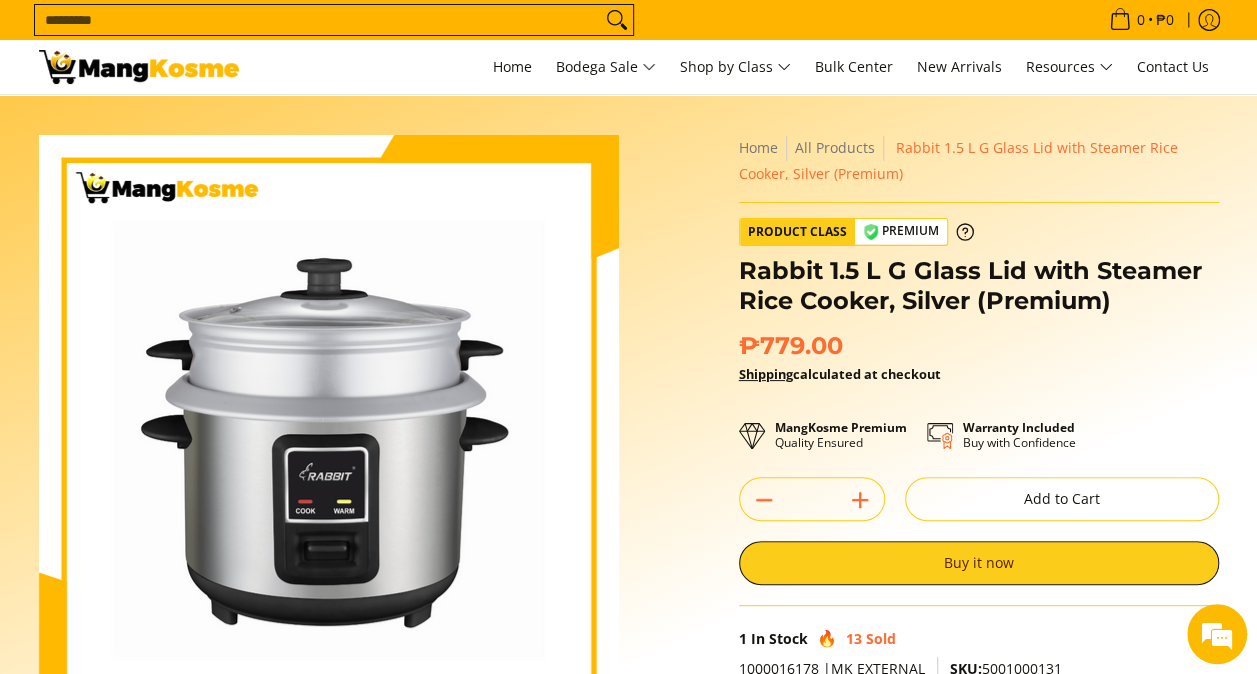 click on "Search..." at bounding box center [318, 20] 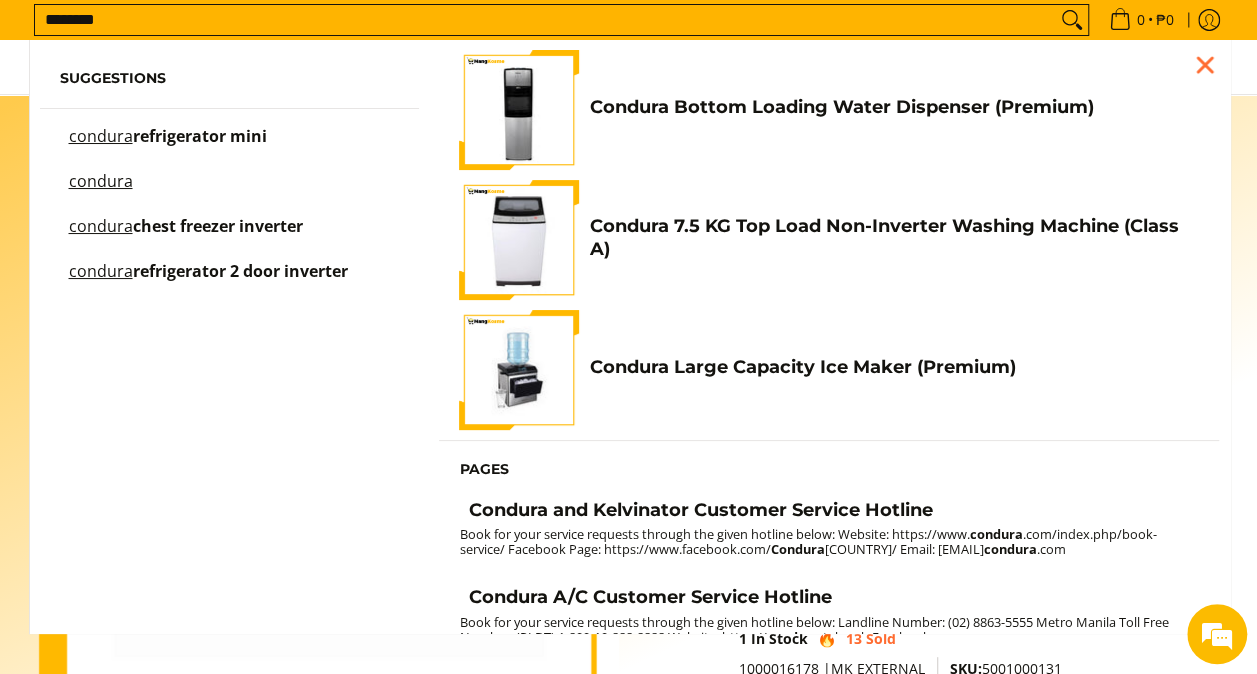 type on "*******" 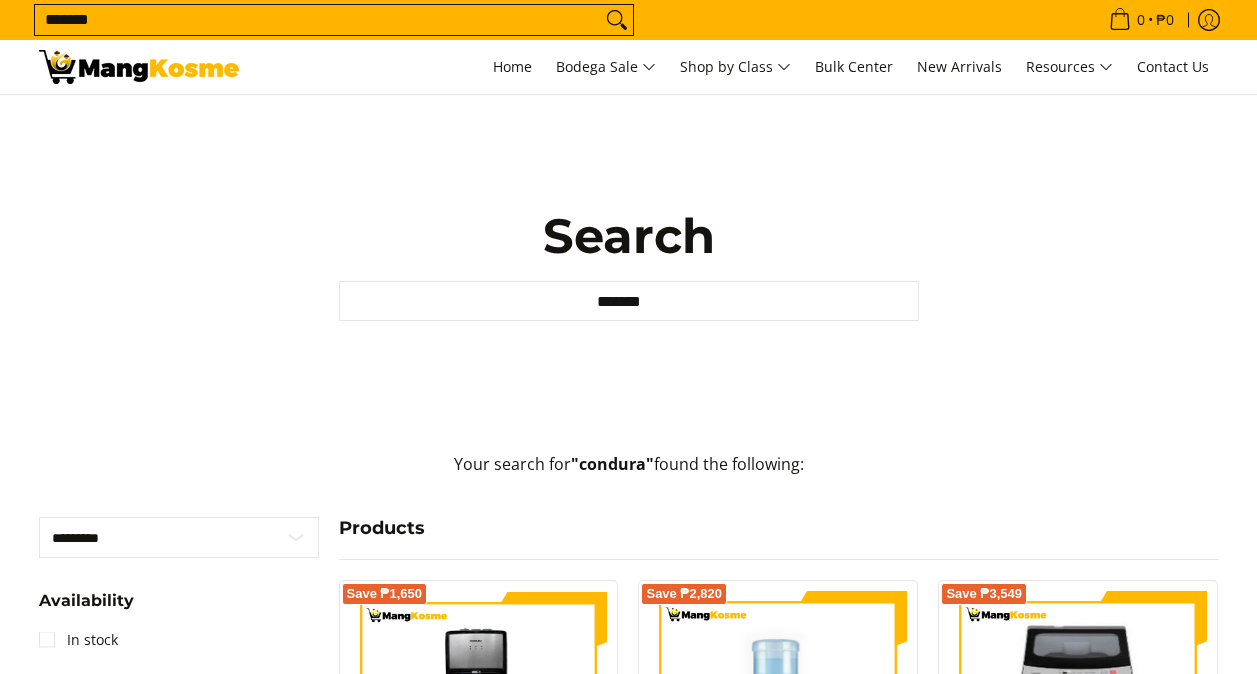 scroll, scrollTop: 0, scrollLeft: 0, axis: both 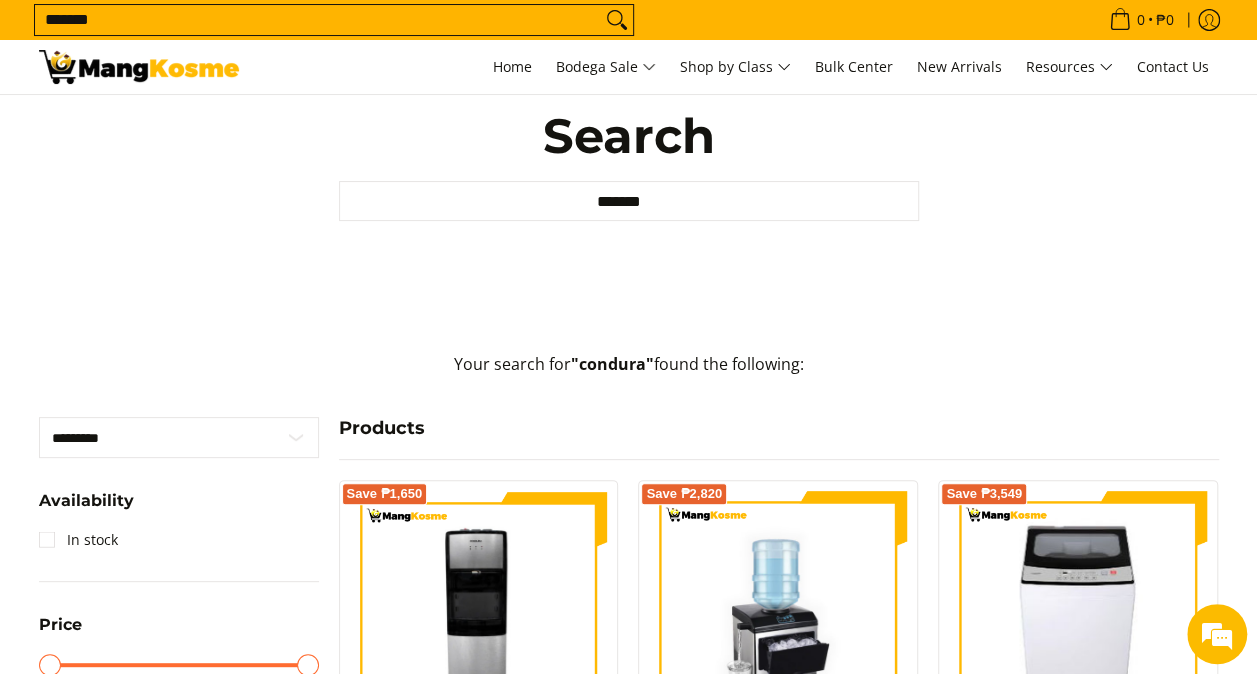 click on "*******" at bounding box center (318, 20) 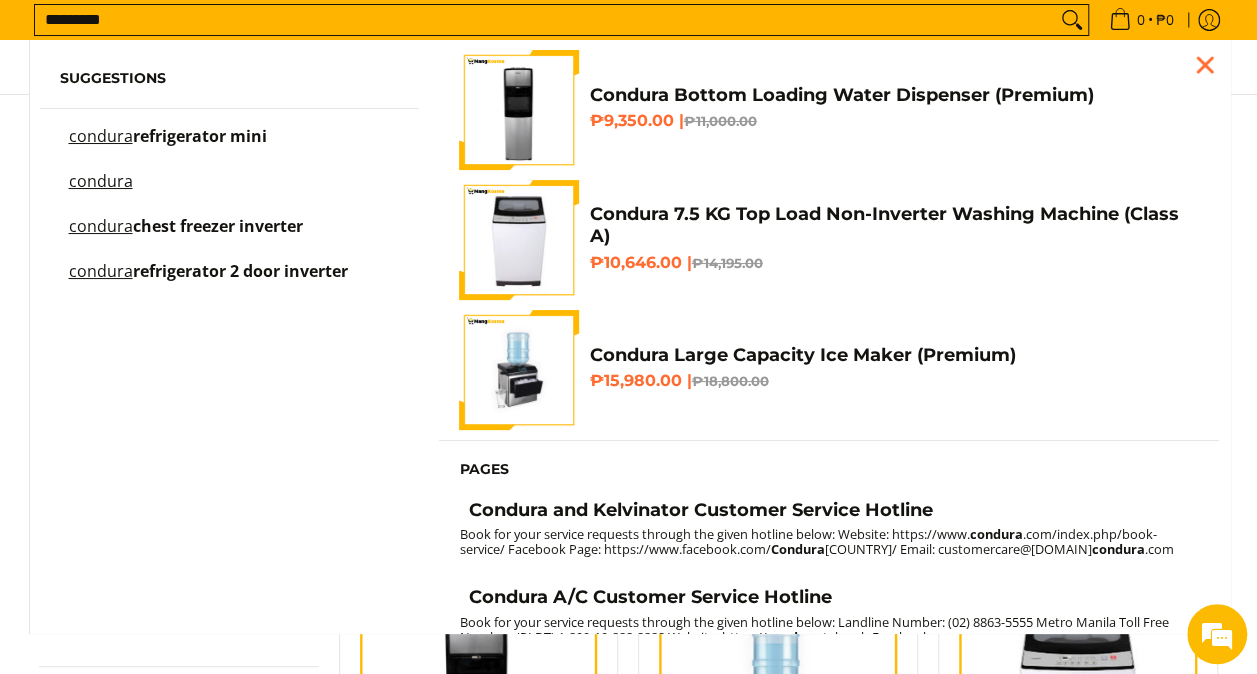 scroll, scrollTop: 0, scrollLeft: 0, axis: both 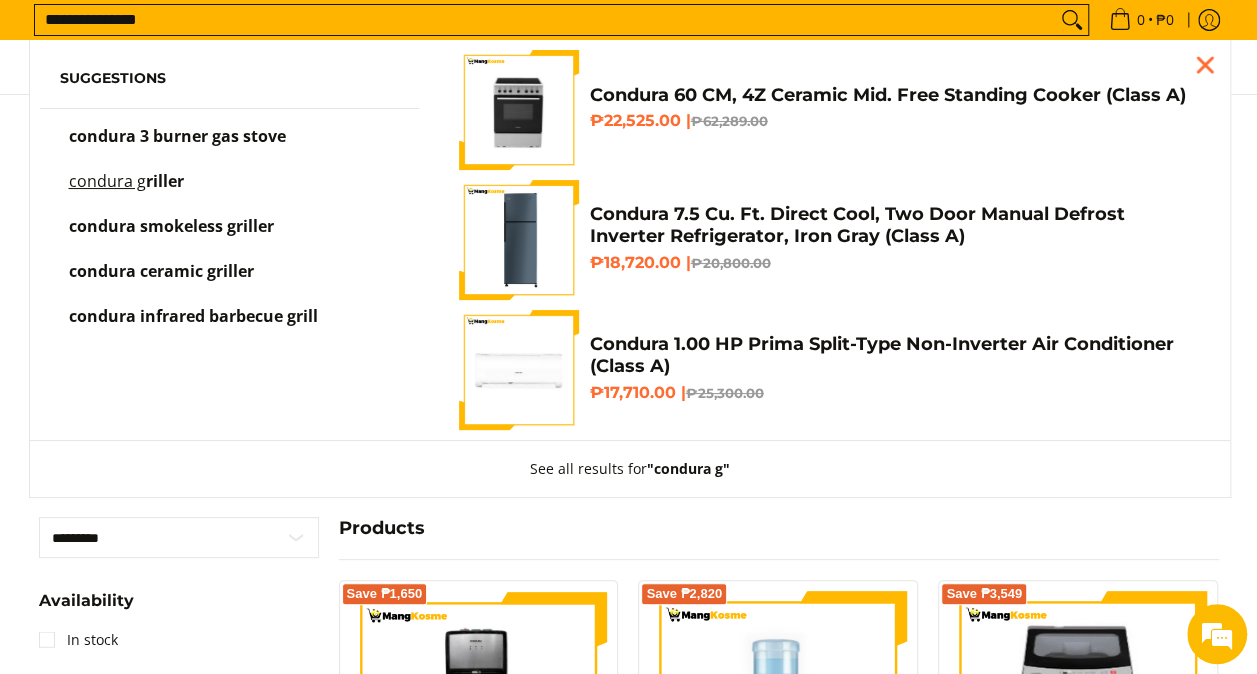type on "**********" 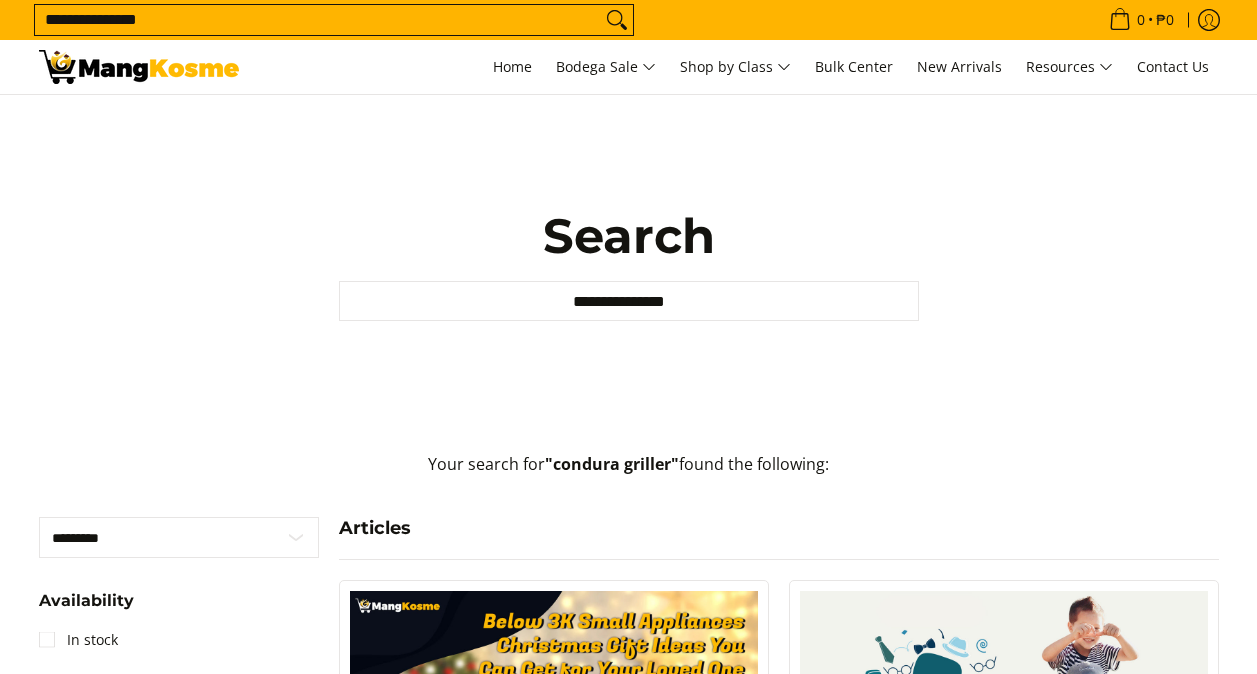 scroll, scrollTop: 0, scrollLeft: 0, axis: both 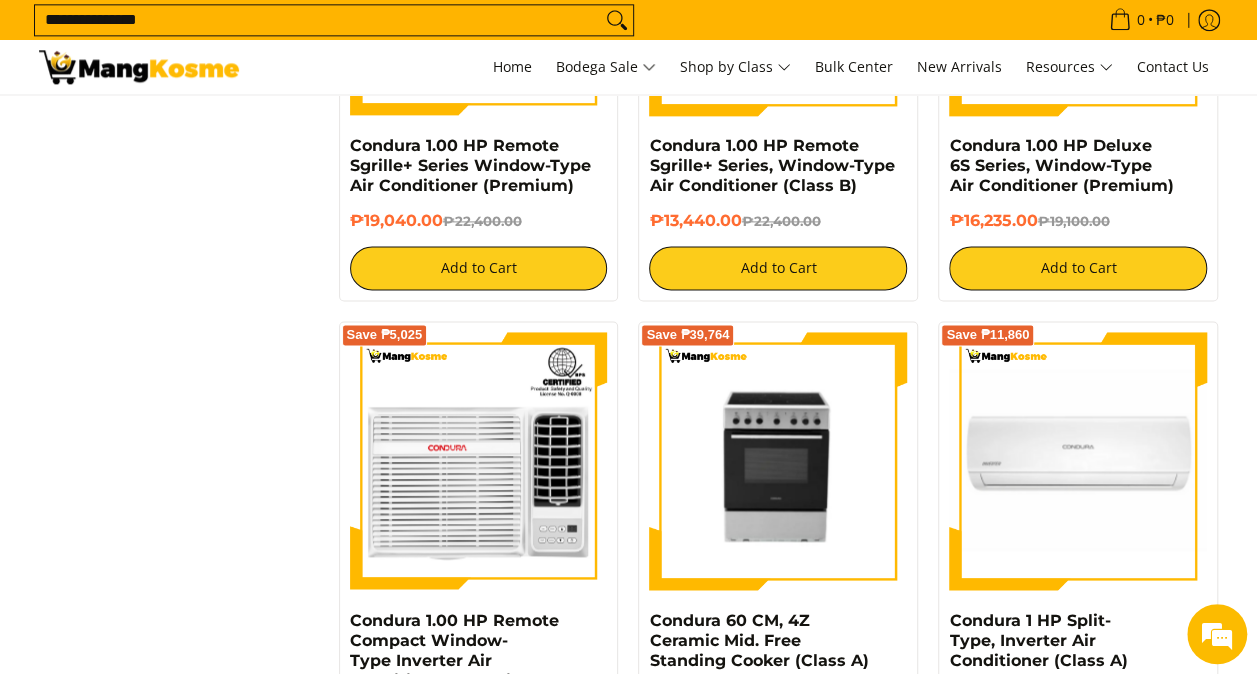 click on "**********" at bounding box center [318, 20] 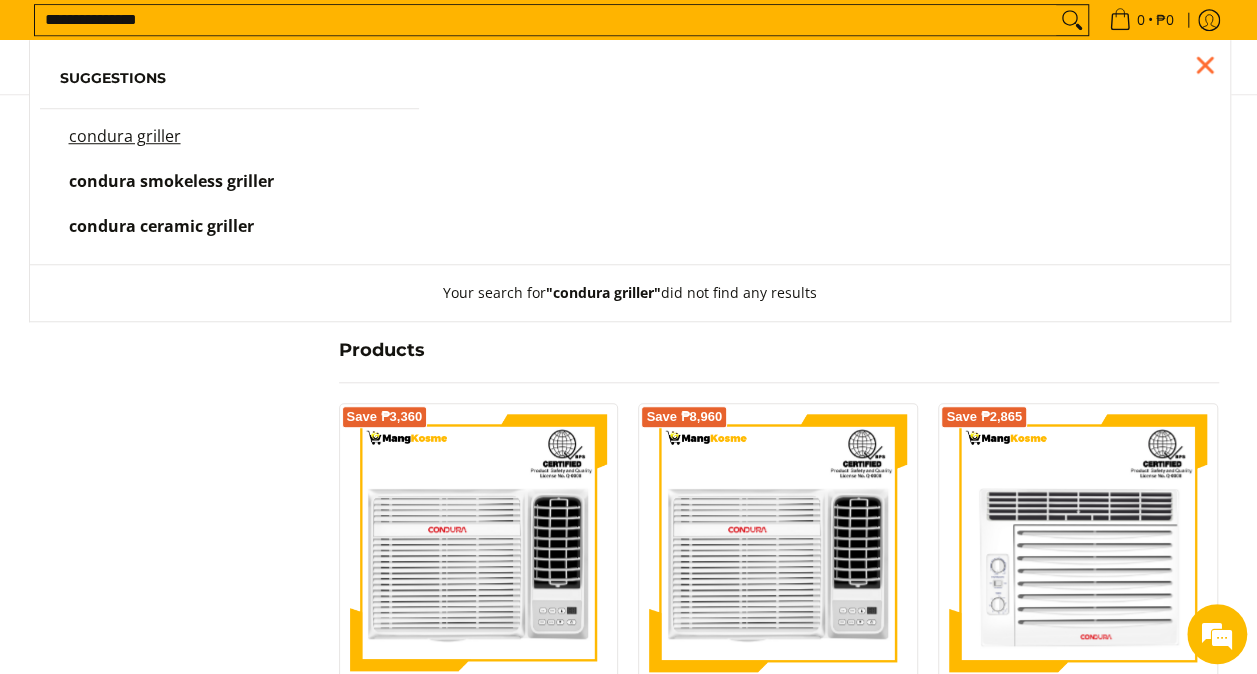 scroll, scrollTop: 0, scrollLeft: 0, axis: both 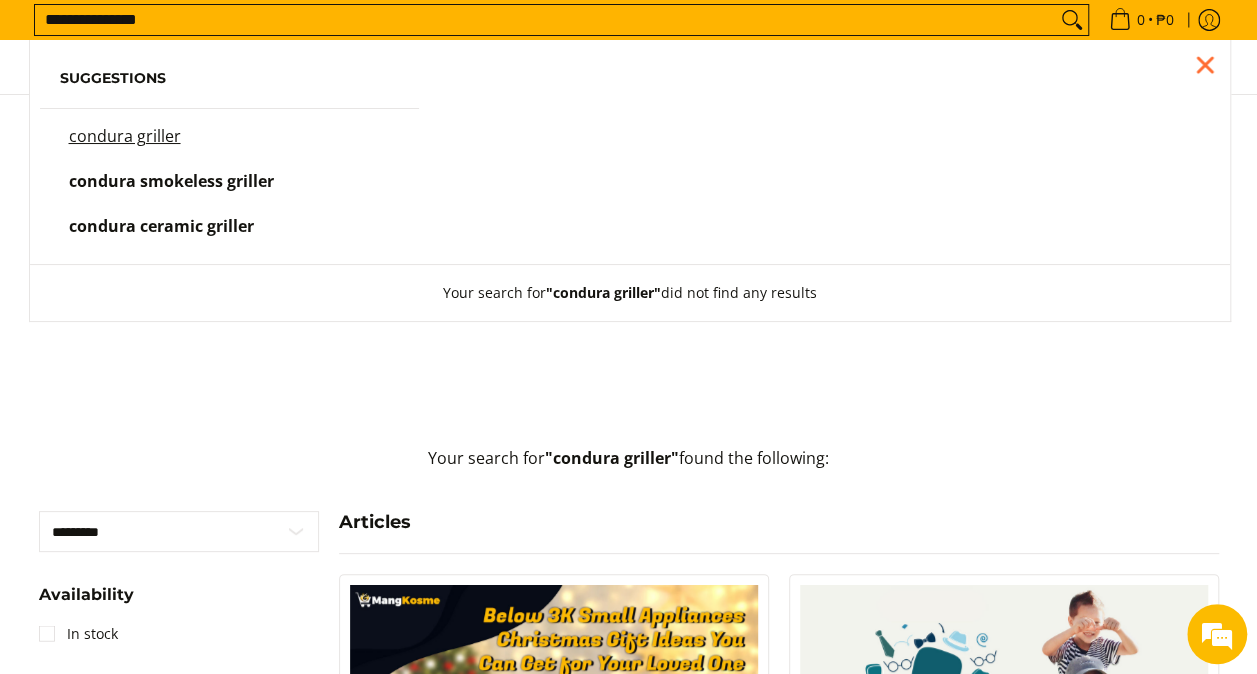 drag, startPoint x: 166, startPoint y: 14, endPoint x: 32, endPoint y: 16, distance: 134.01492 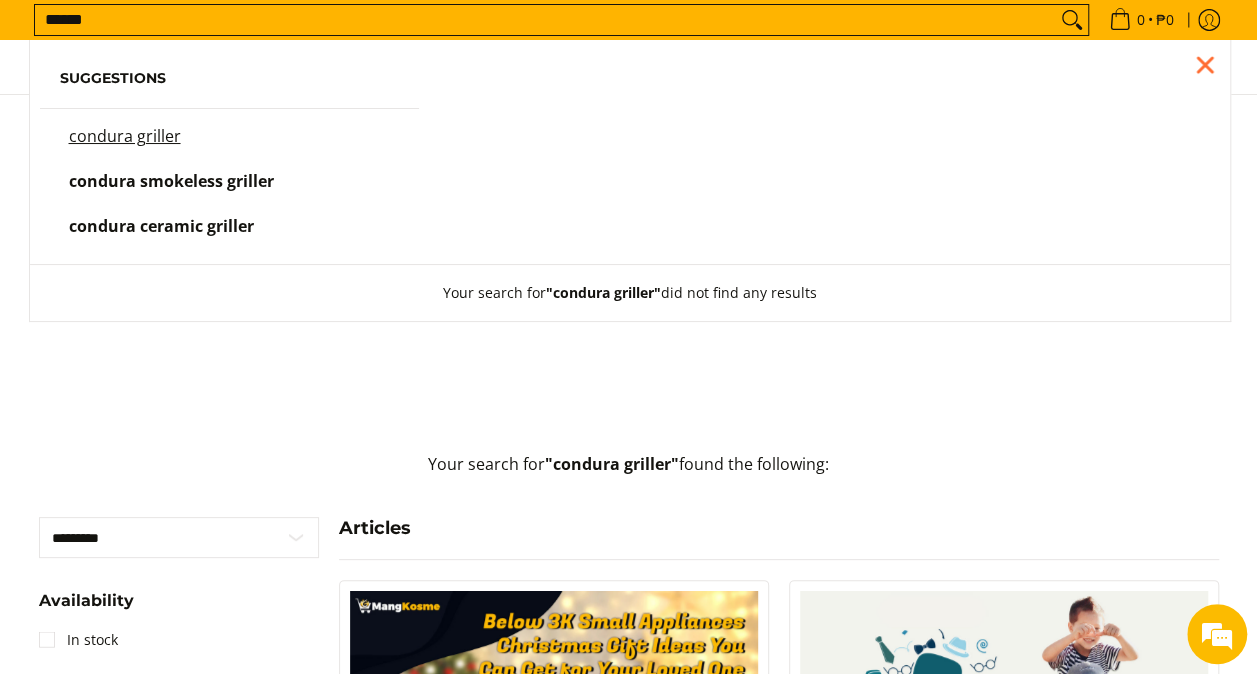 type on "******" 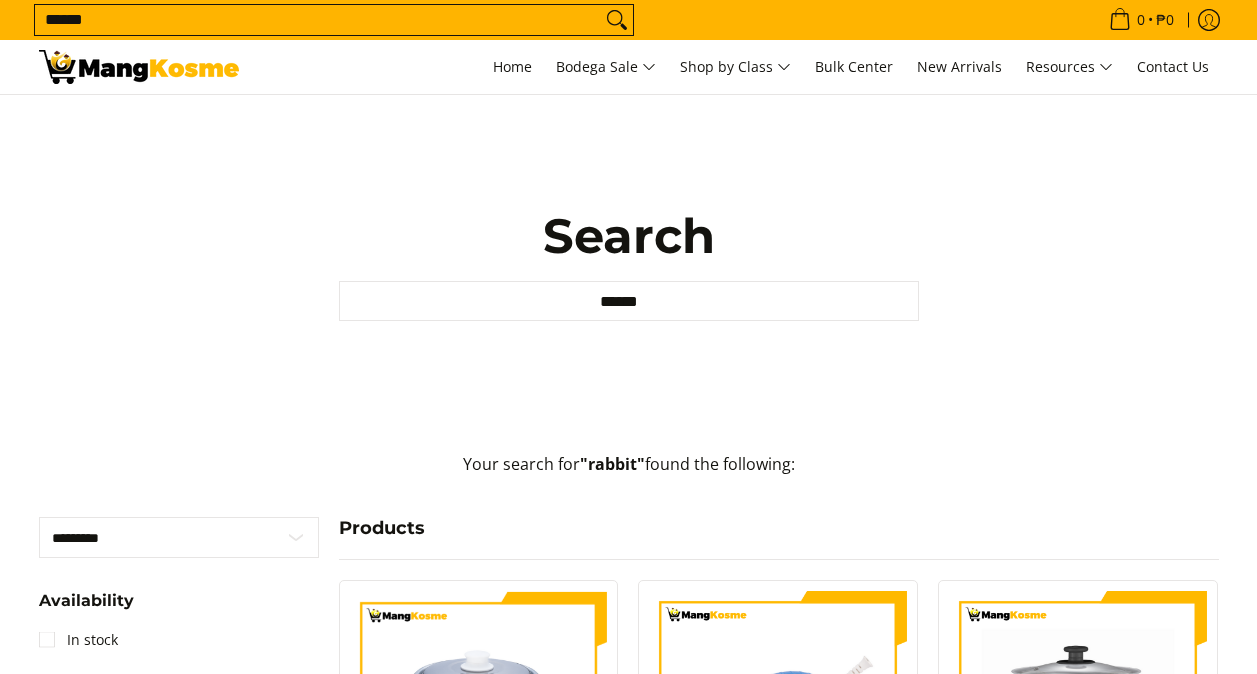scroll, scrollTop: 0, scrollLeft: 0, axis: both 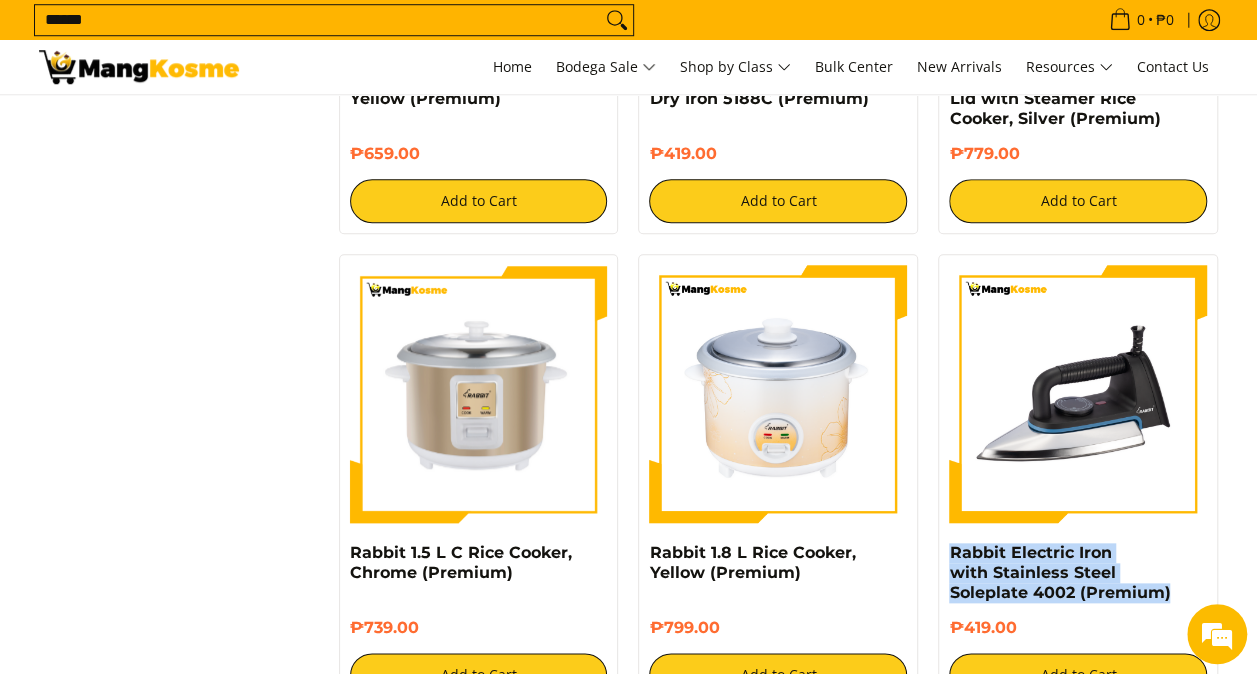 drag, startPoint x: 1180, startPoint y: 596, endPoint x: 932, endPoint y: 552, distance: 251.87299 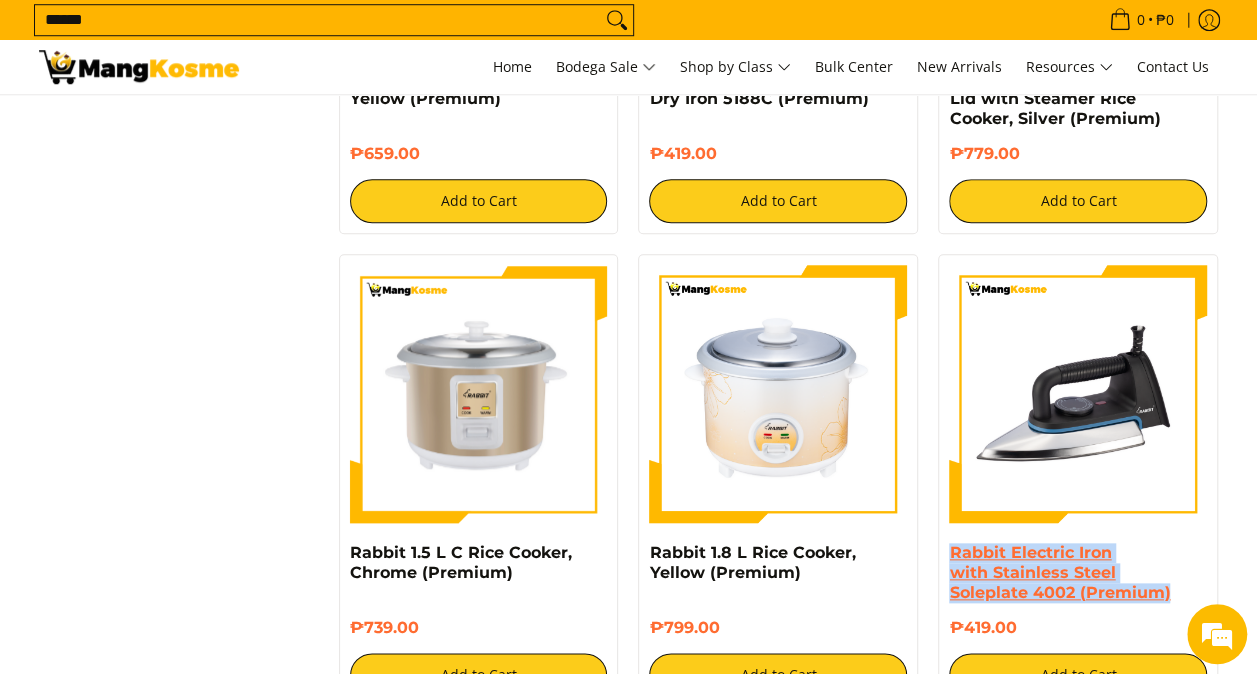 drag, startPoint x: 932, startPoint y: 552, endPoint x: 988, endPoint y: 557, distance: 56.22277 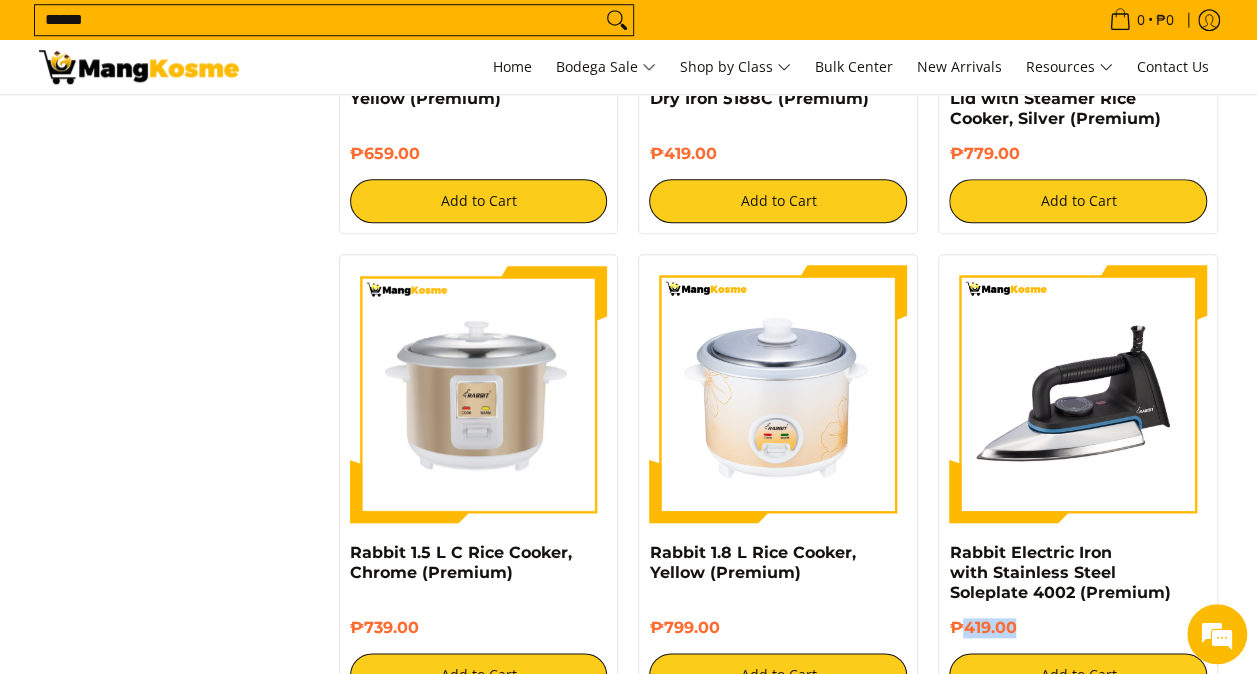 drag, startPoint x: 1021, startPoint y: 626, endPoint x: 961, endPoint y: 629, distance: 60.074955 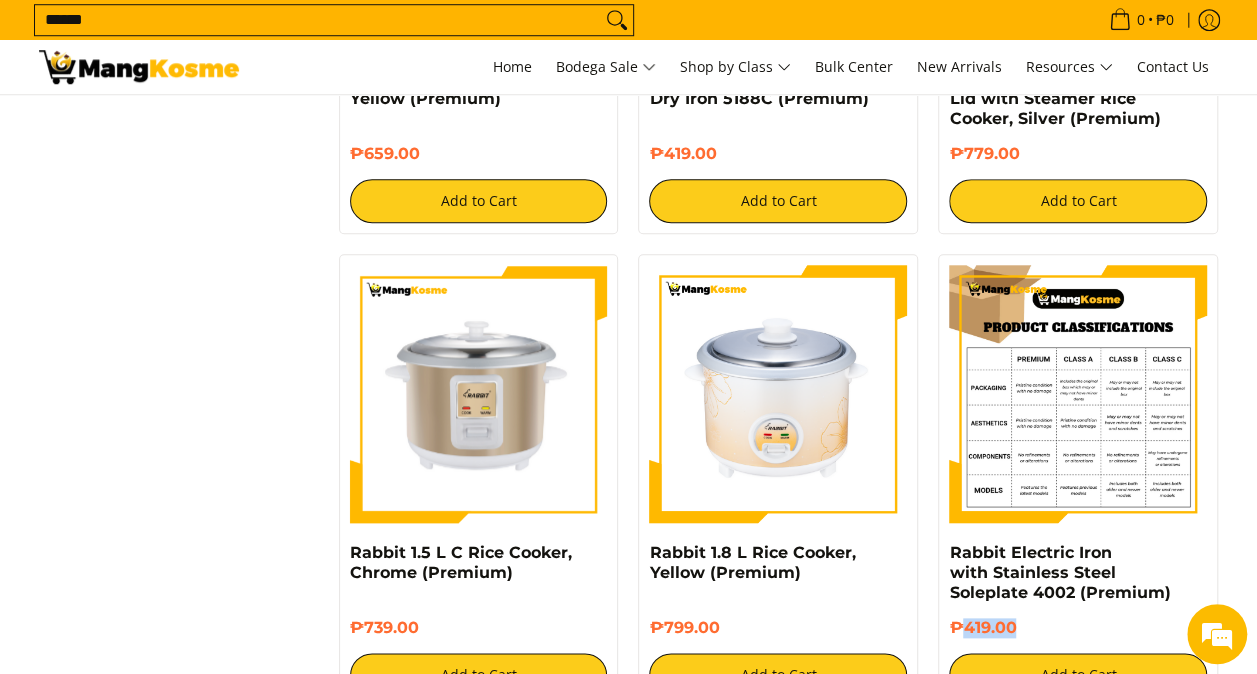 drag, startPoint x: 1044, startPoint y: 428, endPoint x: 1154, endPoint y: 438, distance: 110.45361 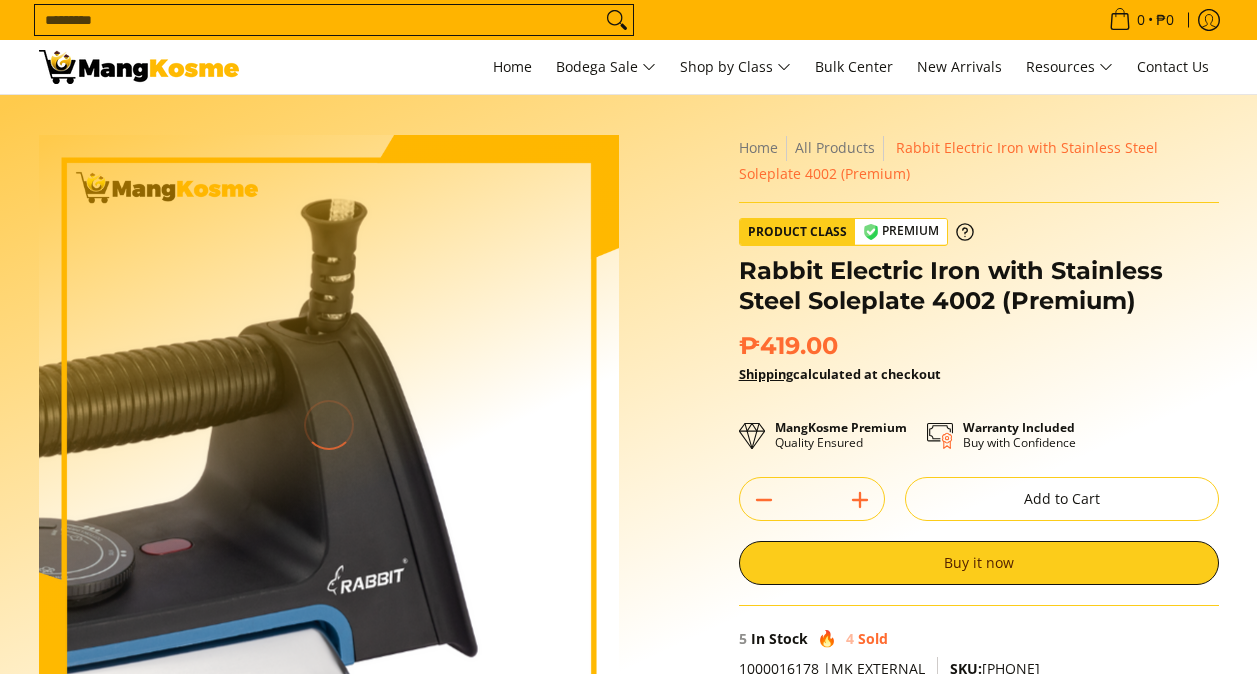 scroll, scrollTop: 0, scrollLeft: 0, axis: both 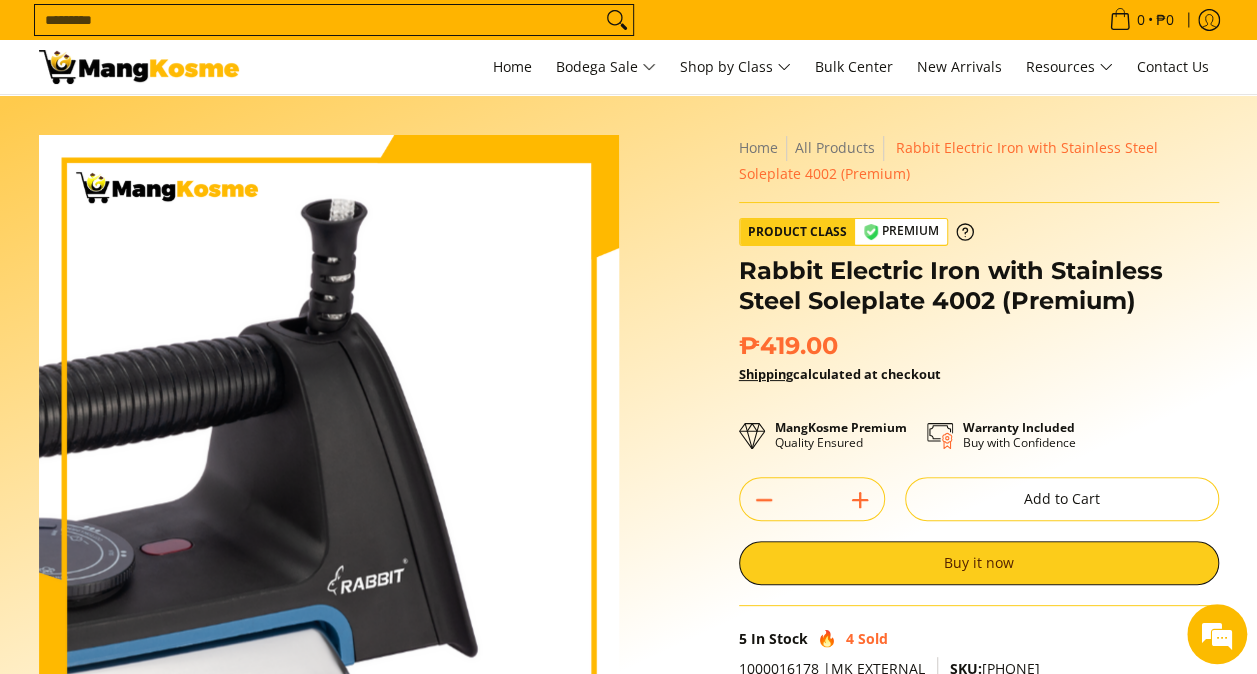 drag, startPoint x: 0, startPoint y: 0, endPoint x: 332, endPoint y: 432, distance: 544.8376 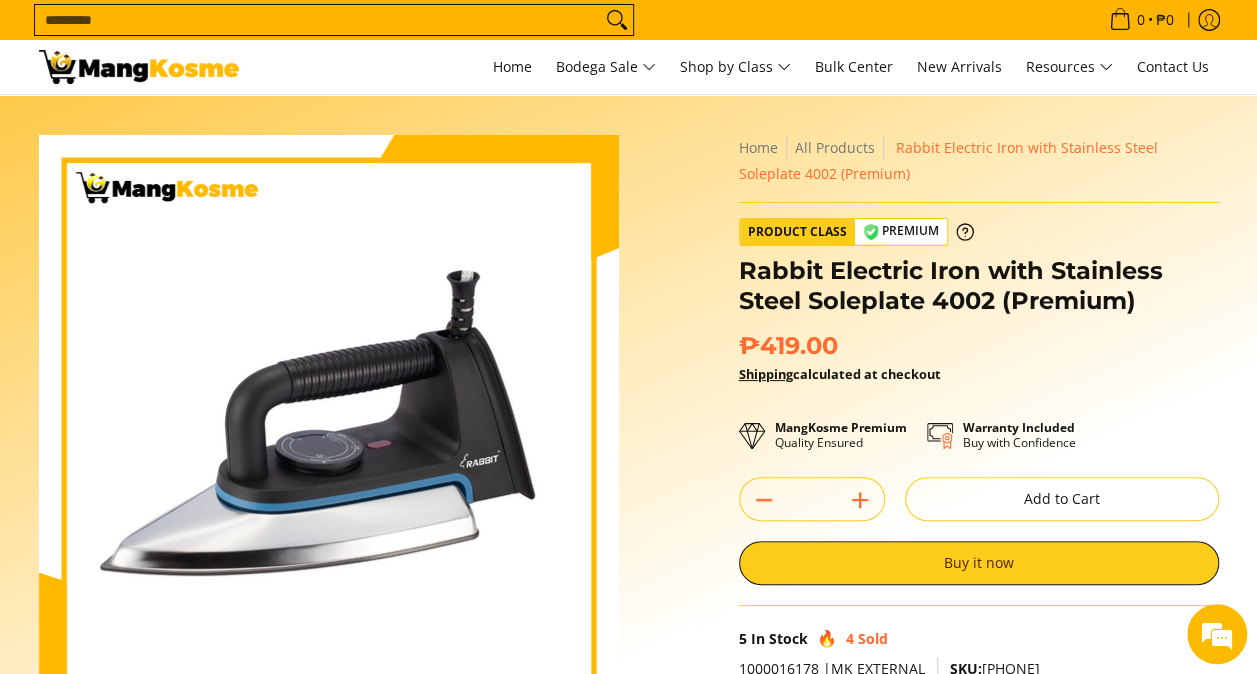 scroll, scrollTop: 0, scrollLeft: 0, axis: both 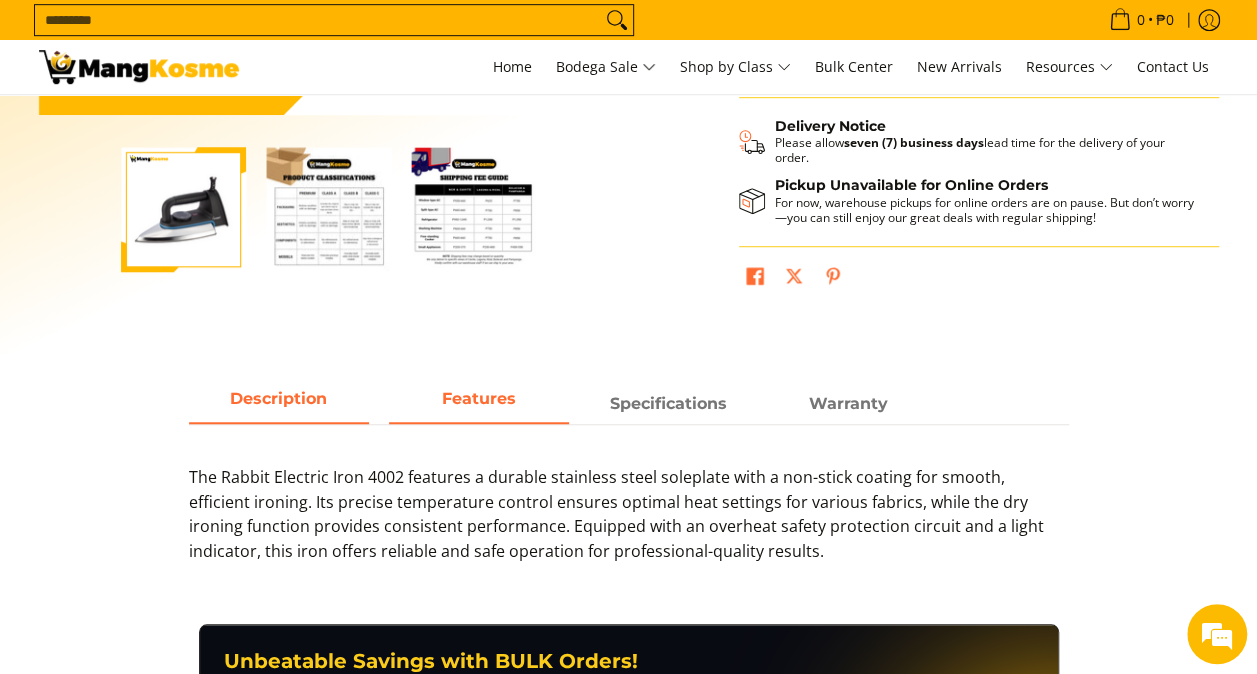 click on "Features" at bounding box center (479, 404) 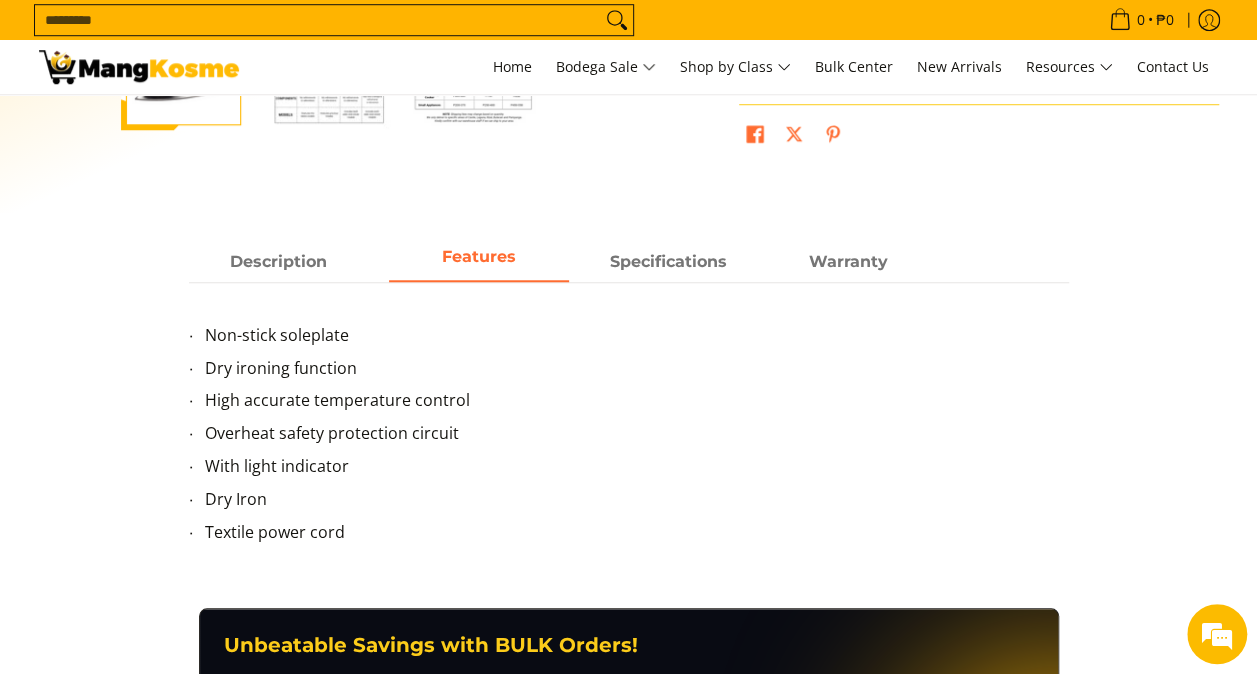 scroll, scrollTop: 900, scrollLeft: 0, axis: vertical 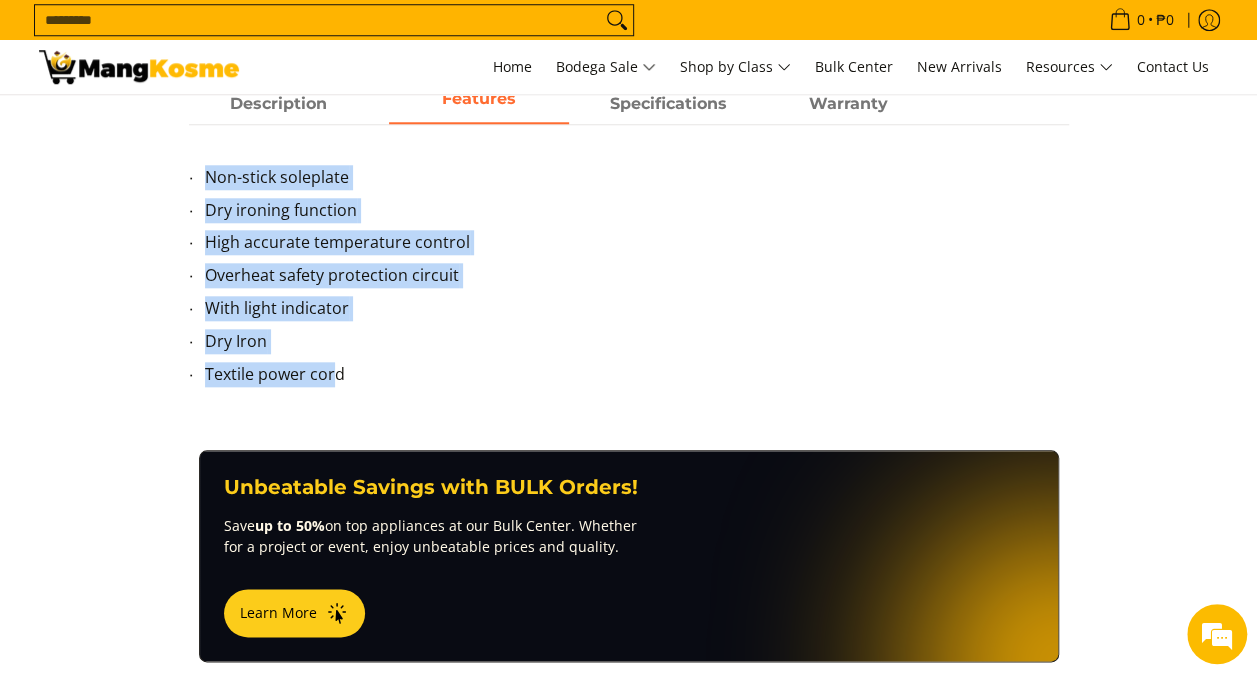 drag, startPoint x: 203, startPoint y: 173, endPoint x: 332, endPoint y: 374, distance: 238.83467 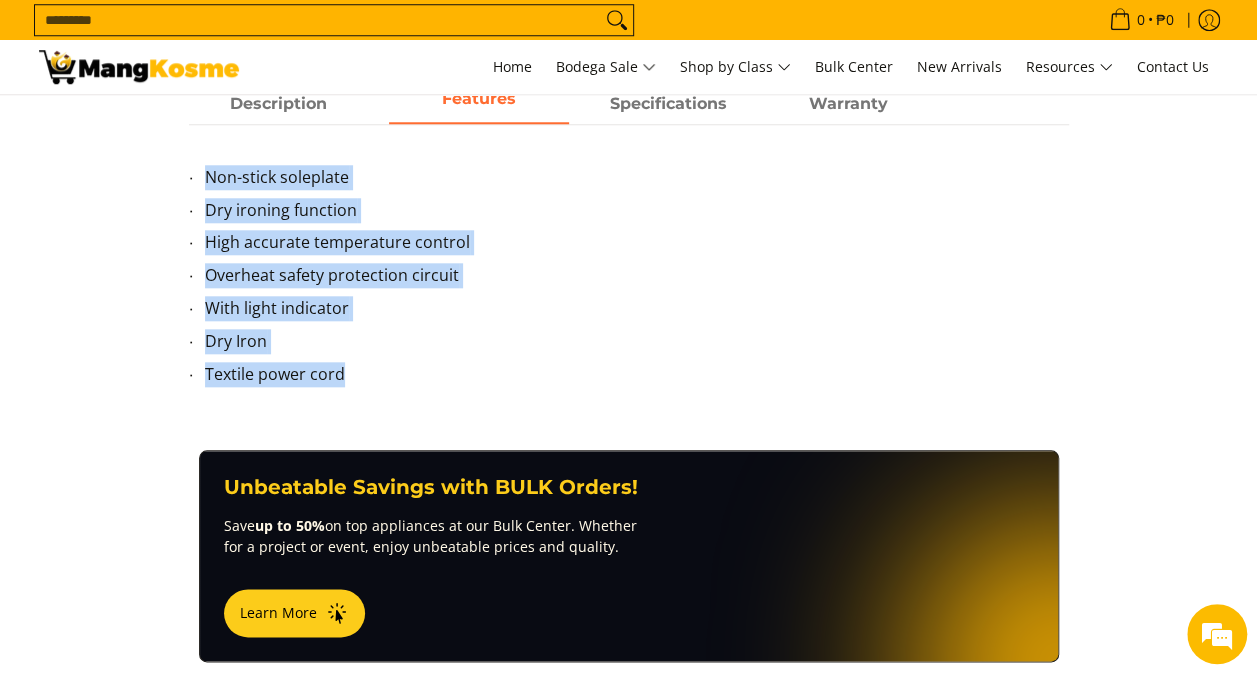 drag, startPoint x: 386, startPoint y: 362, endPoint x: 188, endPoint y: 186, distance: 264.91507 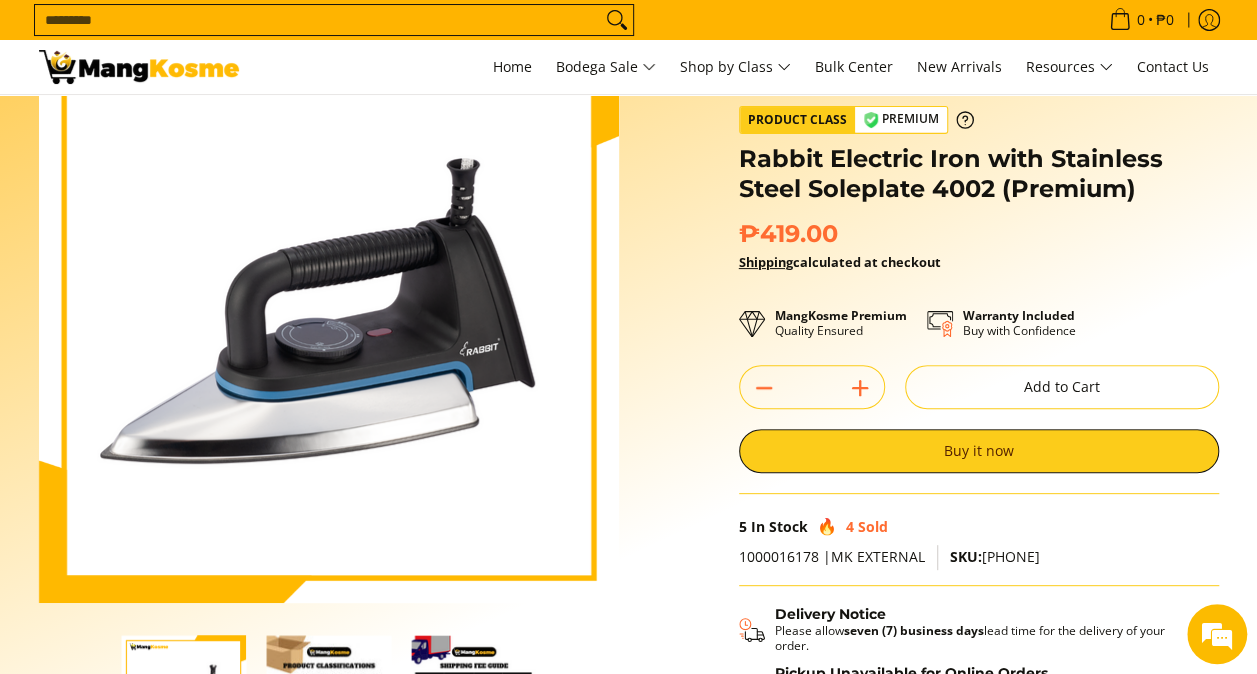 scroll, scrollTop: 0, scrollLeft: 0, axis: both 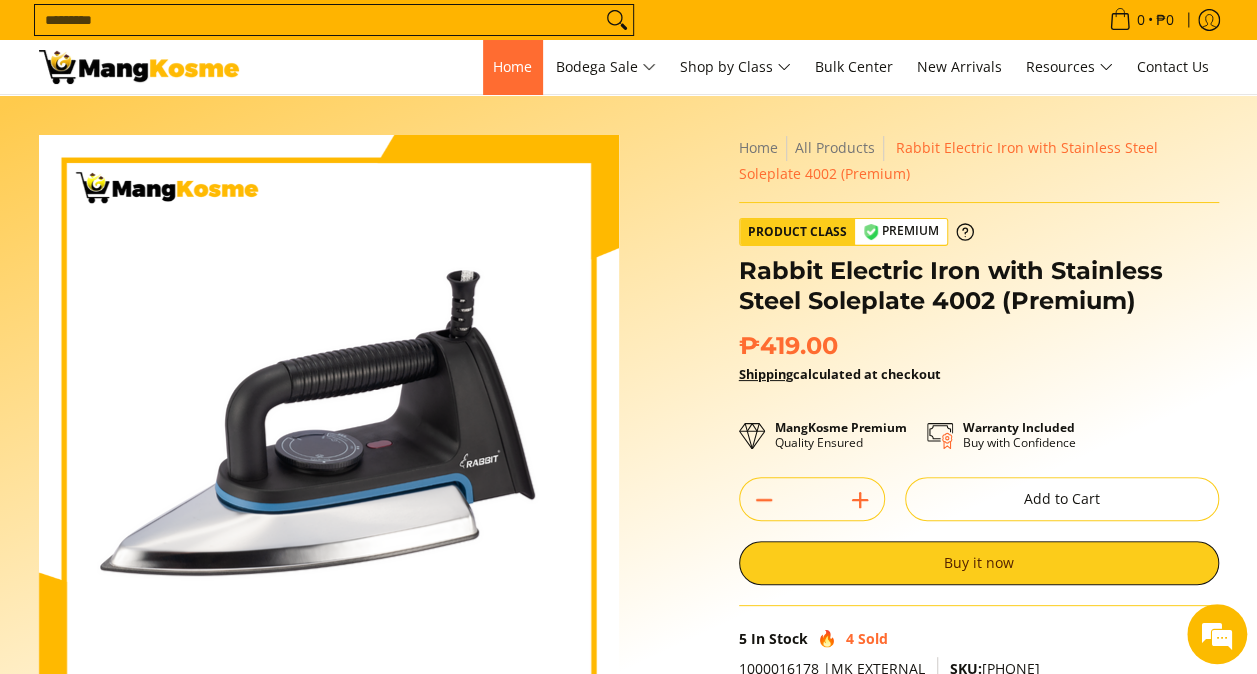 click on "Home" at bounding box center [512, 66] 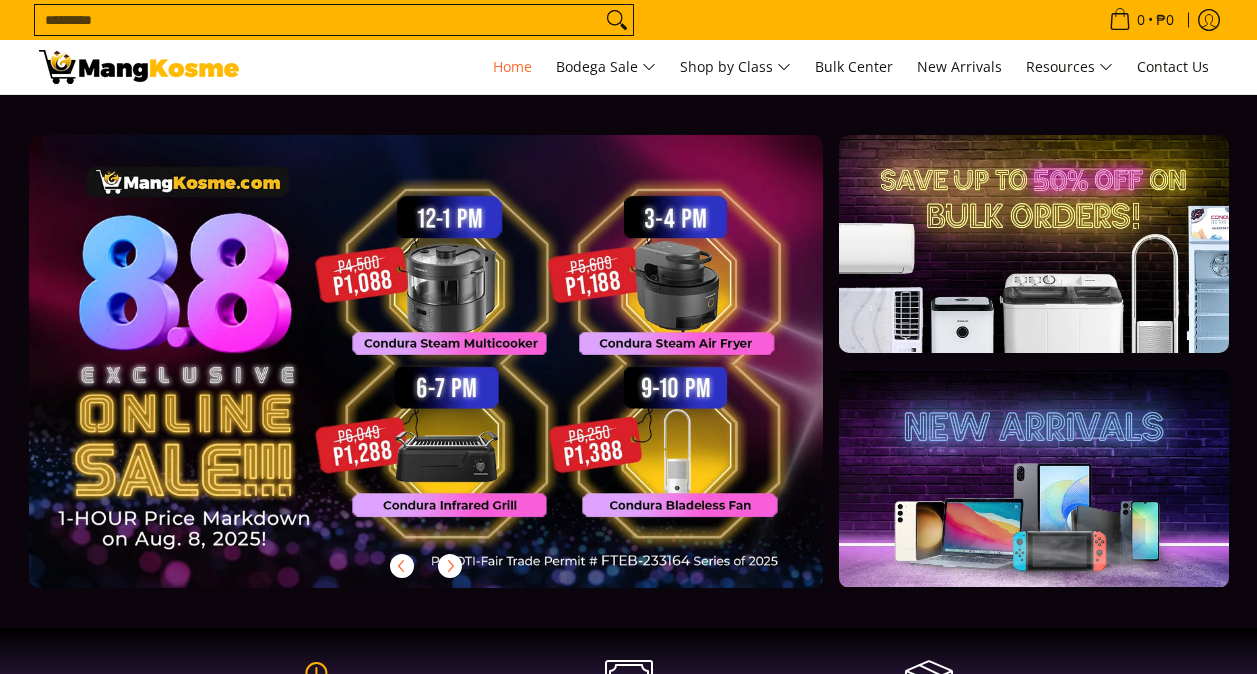 scroll, scrollTop: 0, scrollLeft: 0, axis: both 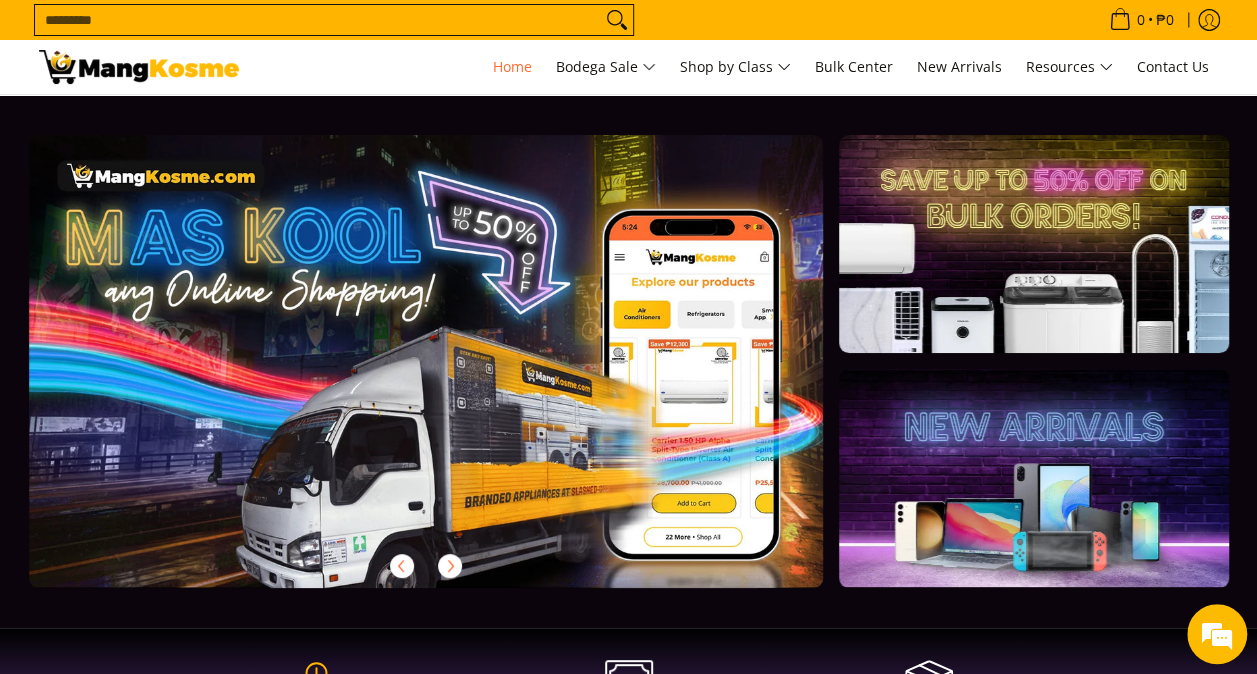 click on "Search..." at bounding box center (318, 20) 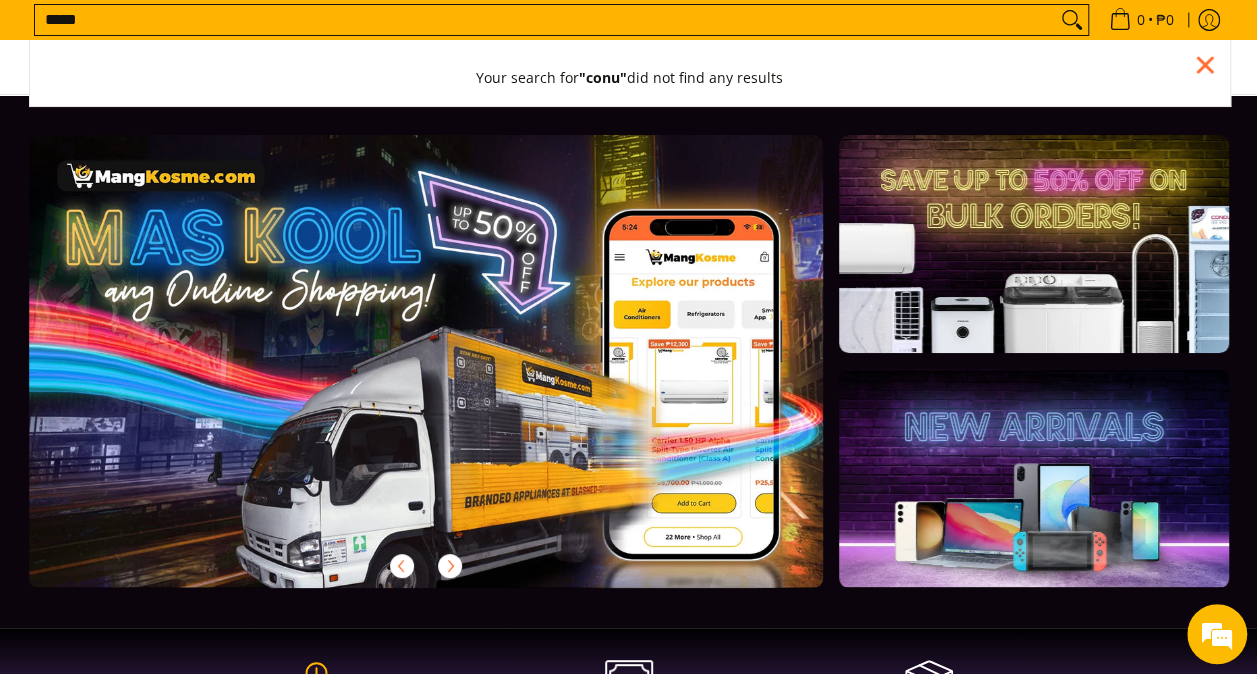 scroll, scrollTop: 0, scrollLeft: 0, axis: both 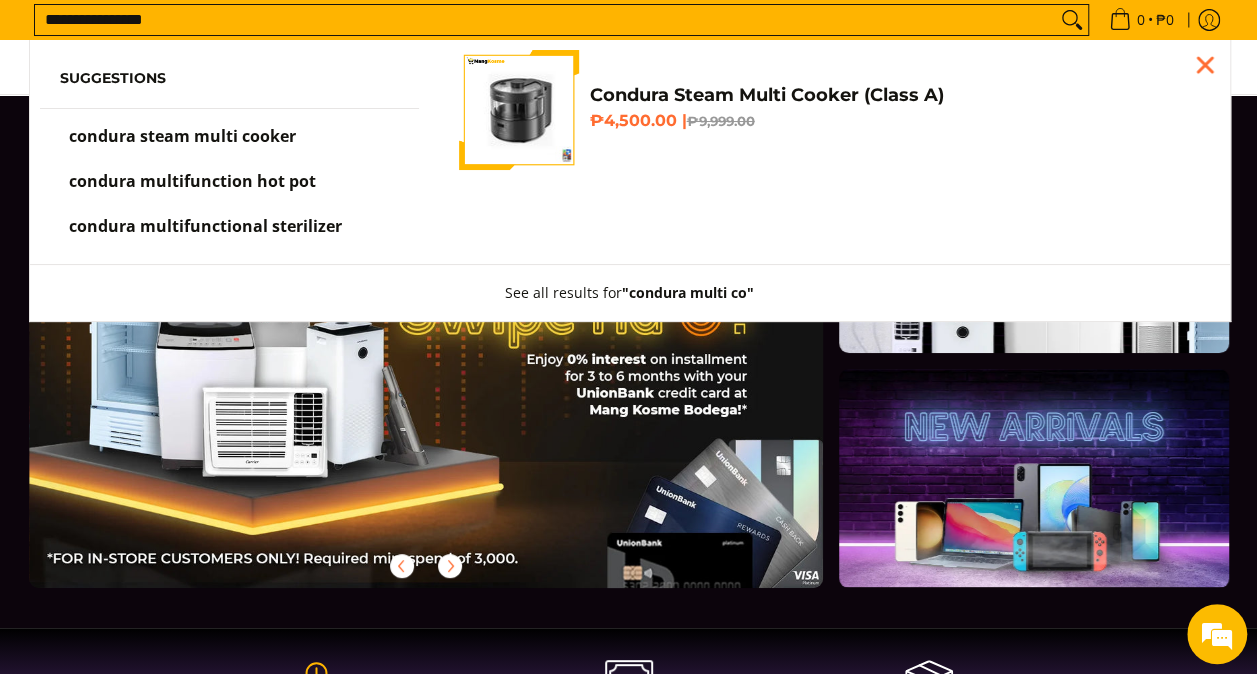 type on "**********" 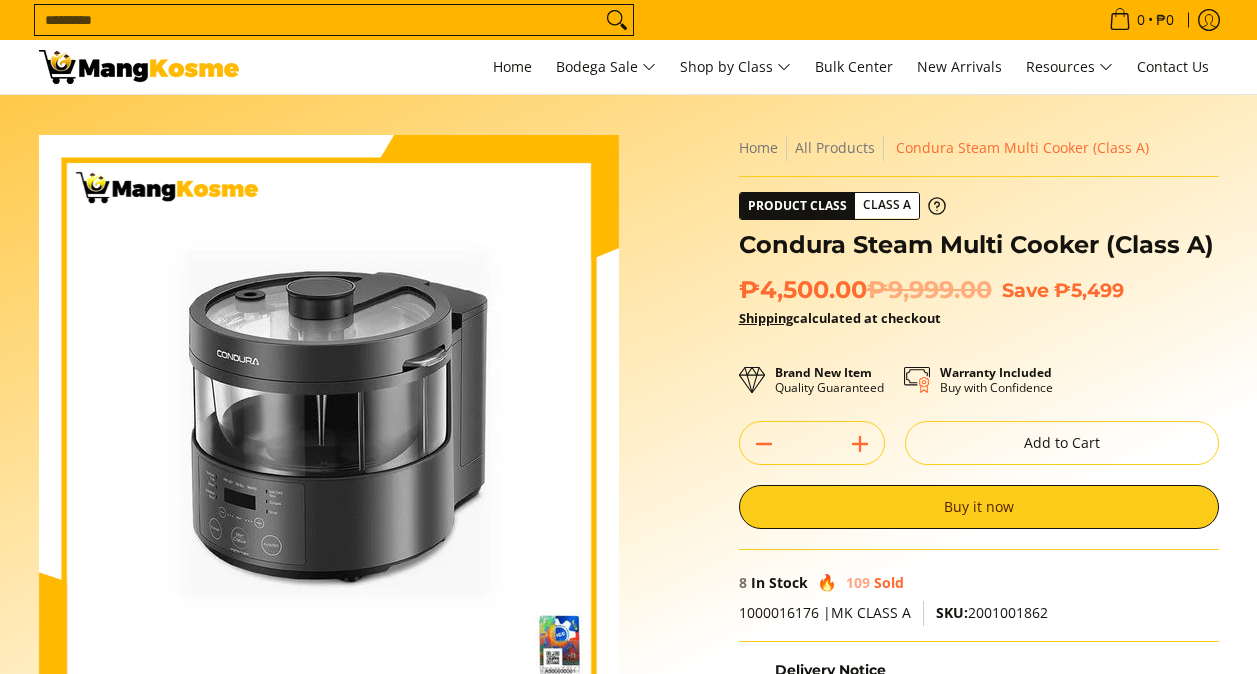 scroll, scrollTop: 0, scrollLeft: 0, axis: both 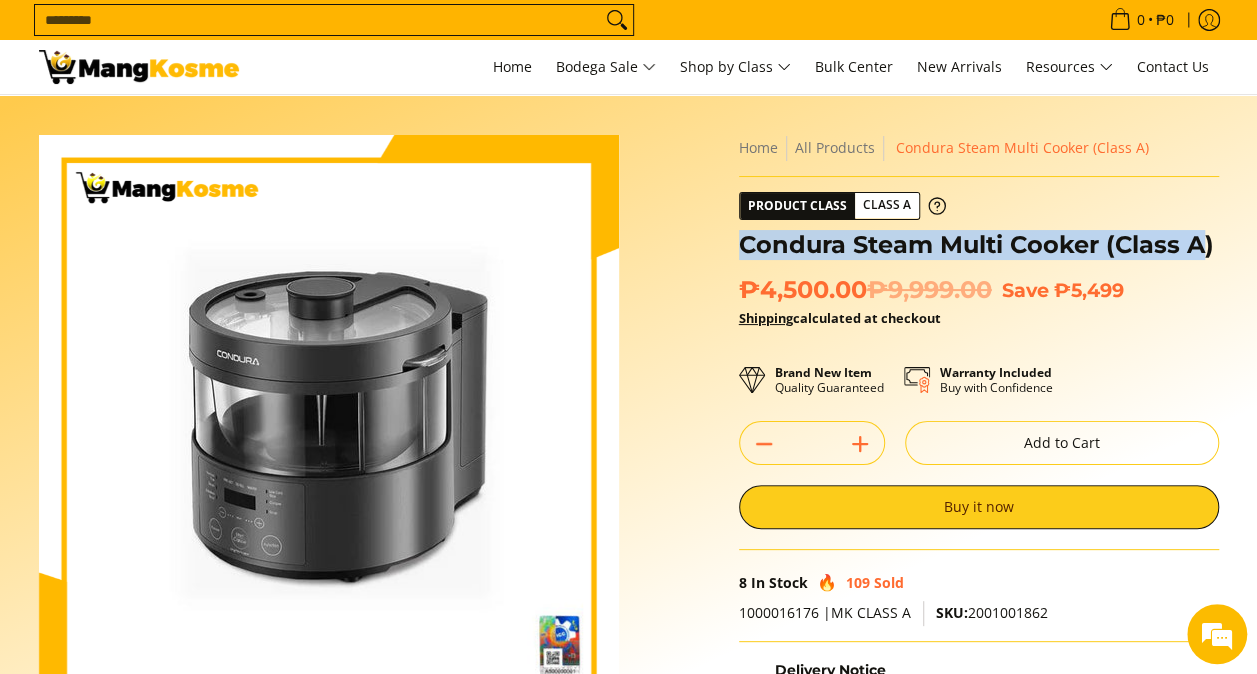 drag, startPoint x: 732, startPoint y: 239, endPoint x: 1206, endPoint y: 245, distance: 474.03796 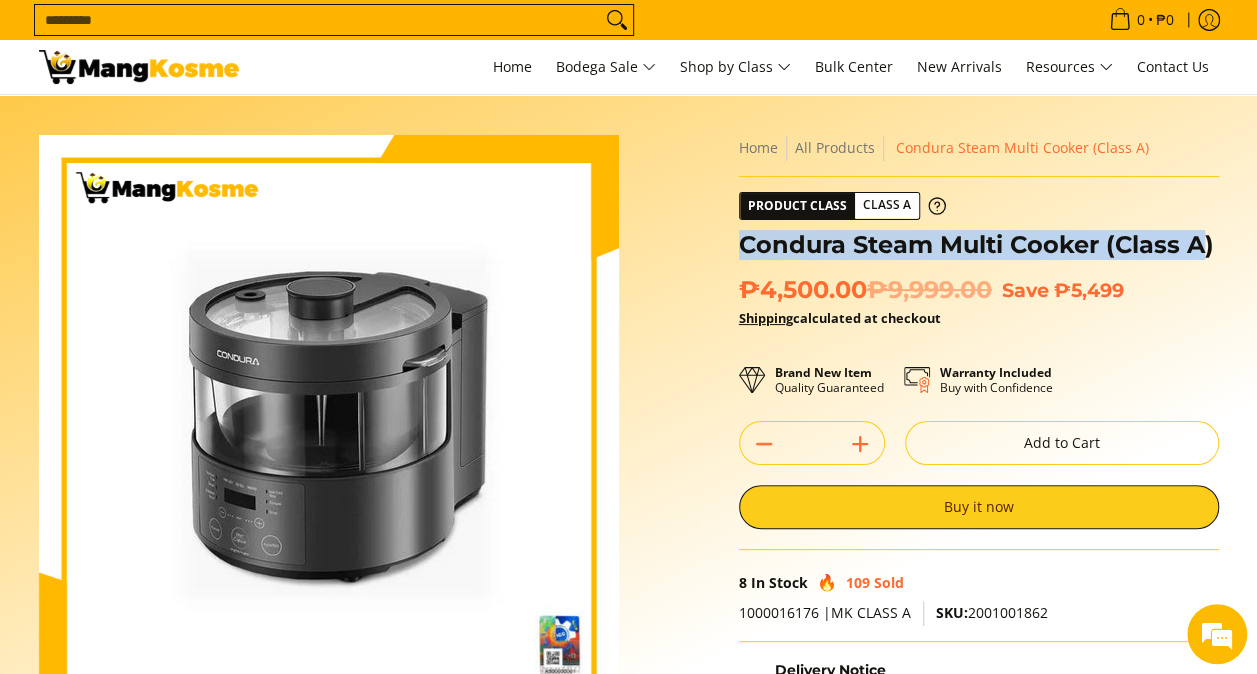 click on "Condura Steam Multi Cooker (Class A)" at bounding box center (979, 245) 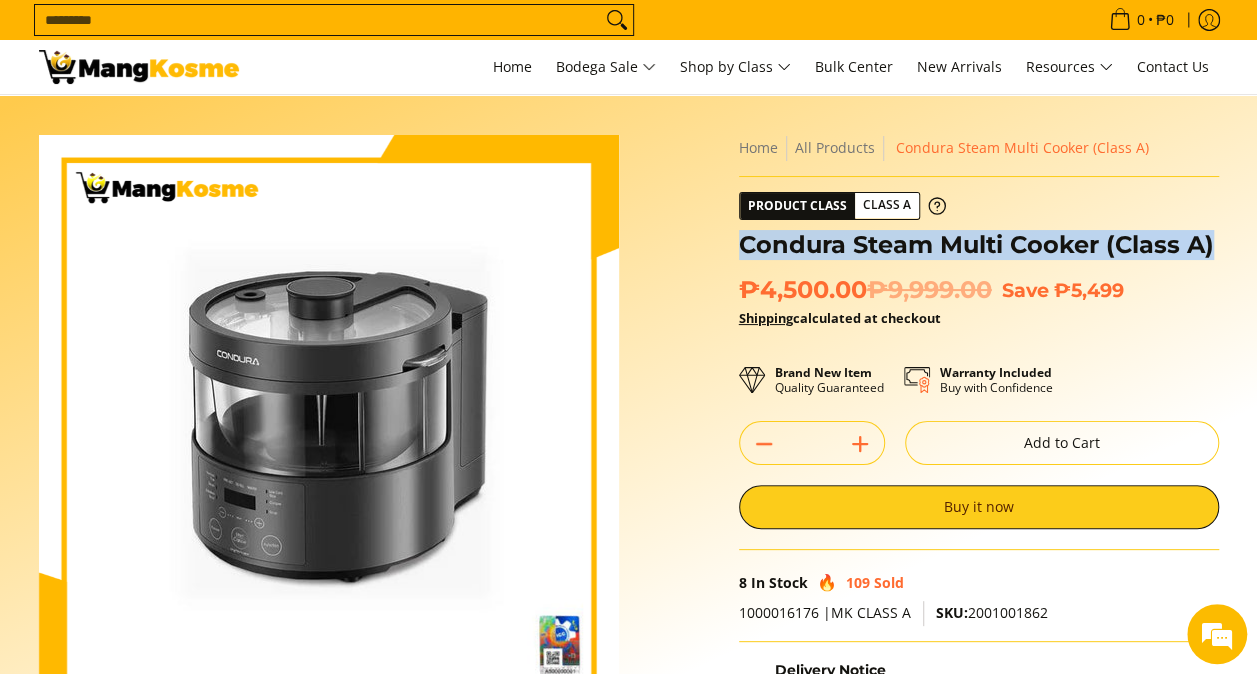 drag, startPoint x: 1217, startPoint y: 249, endPoint x: 721, endPoint y: 246, distance: 496.00906 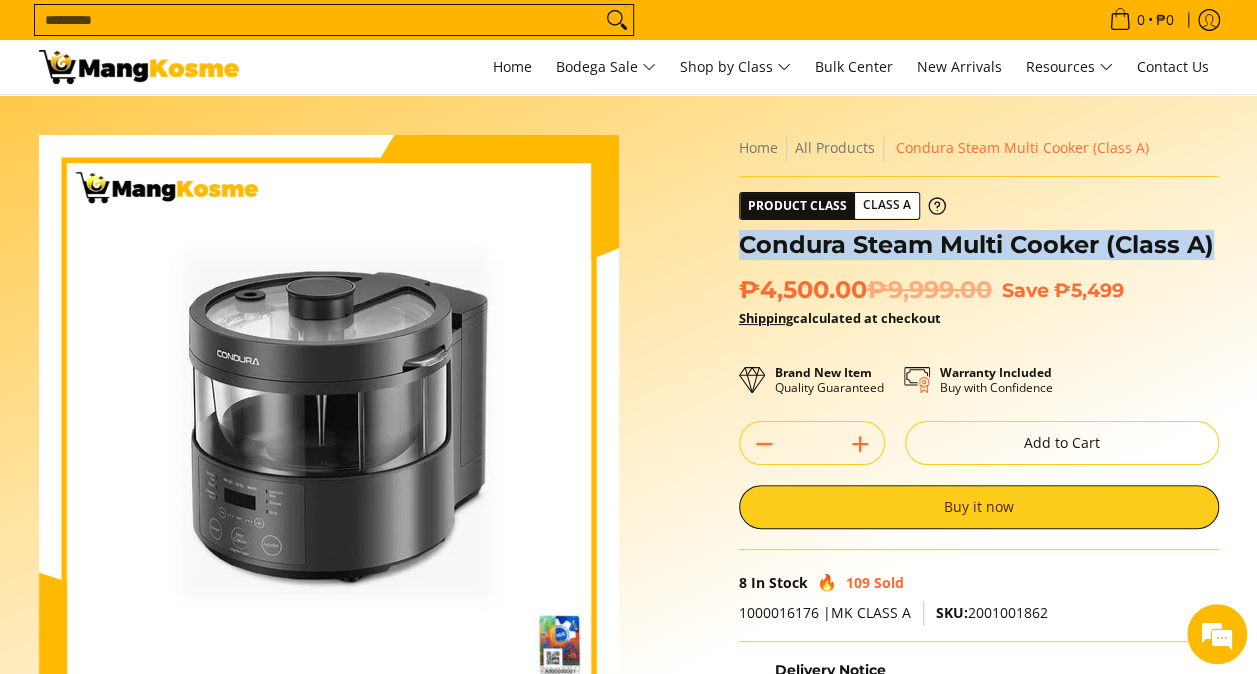 scroll, scrollTop: 0, scrollLeft: 0, axis: both 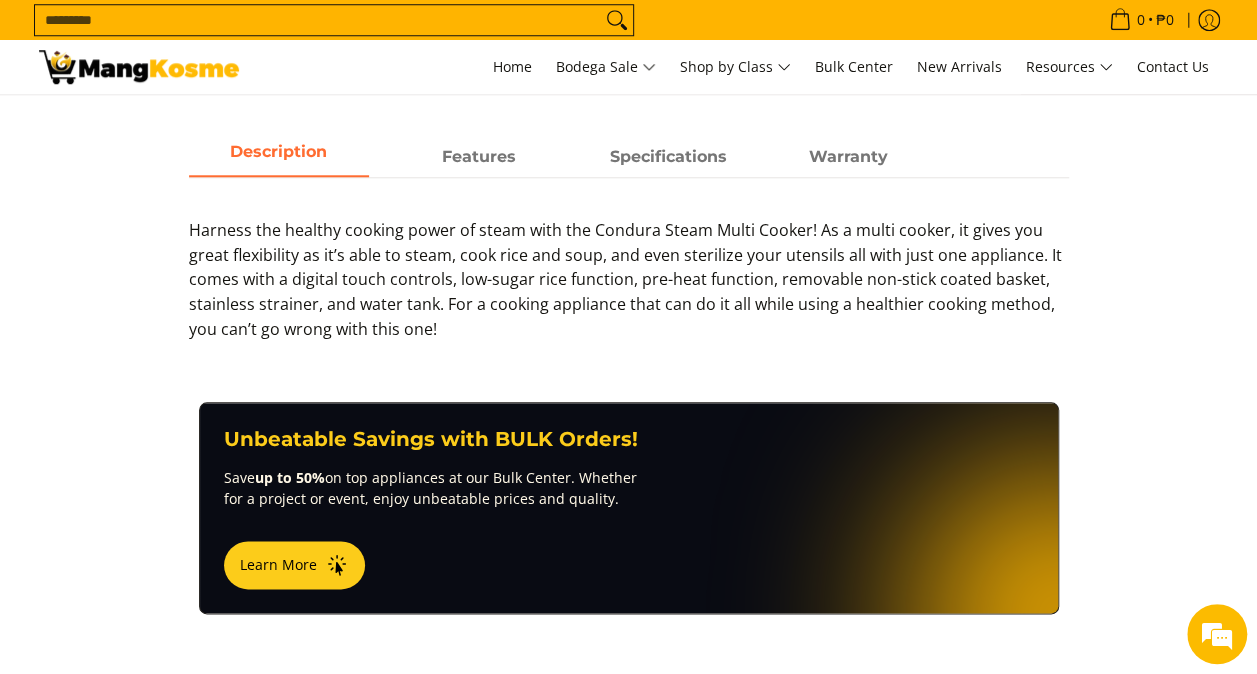 click on "Skip to Main Content
Enable zoom Disable zoom
Enable zoom Disable zoom
Enable zoom Disable zoom
Enable zoom Disable zoom
Home All Products" at bounding box center (628, 234) 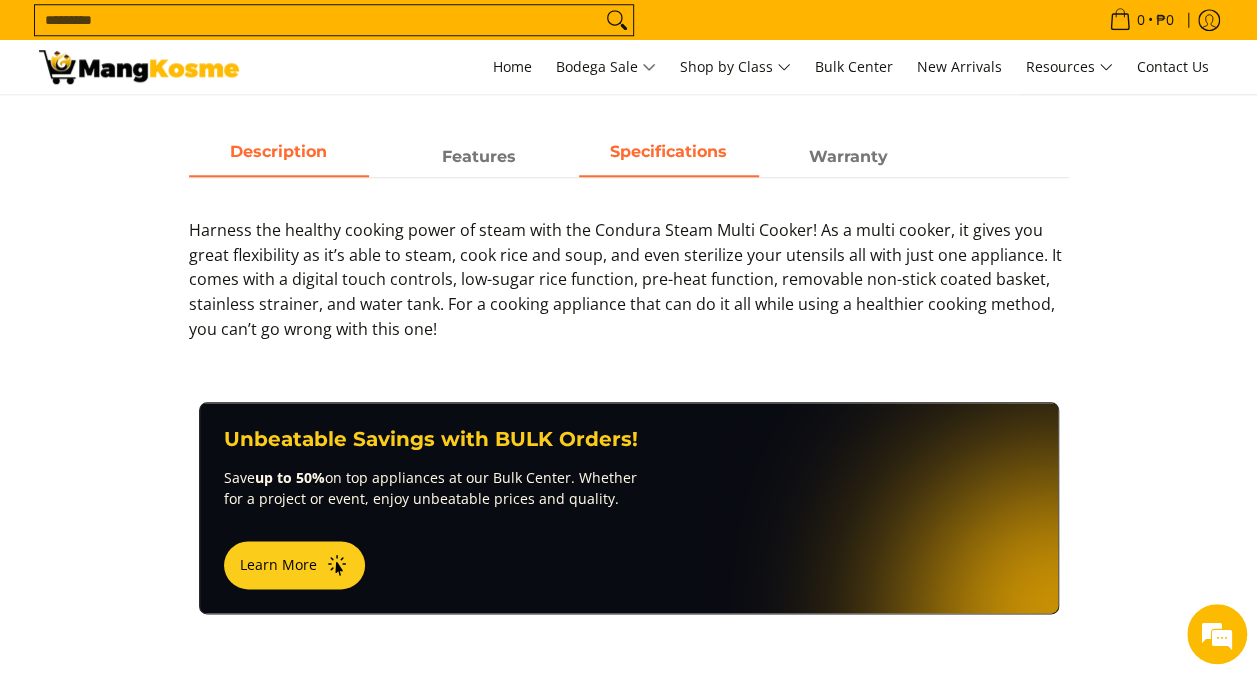 click on "Specifications" at bounding box center [668, 151] 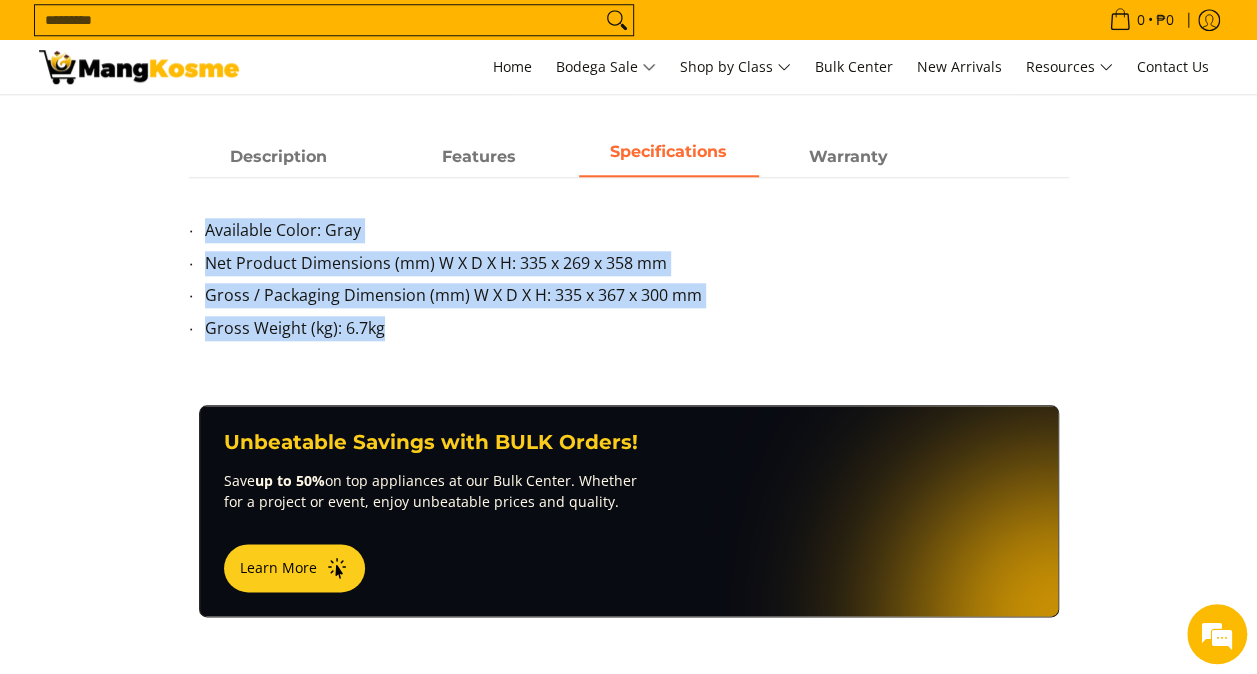 drag, startPoint x: 187, startPoint y: 230, endPoint x: 419, endPoint y: 346, distance: 259.38388 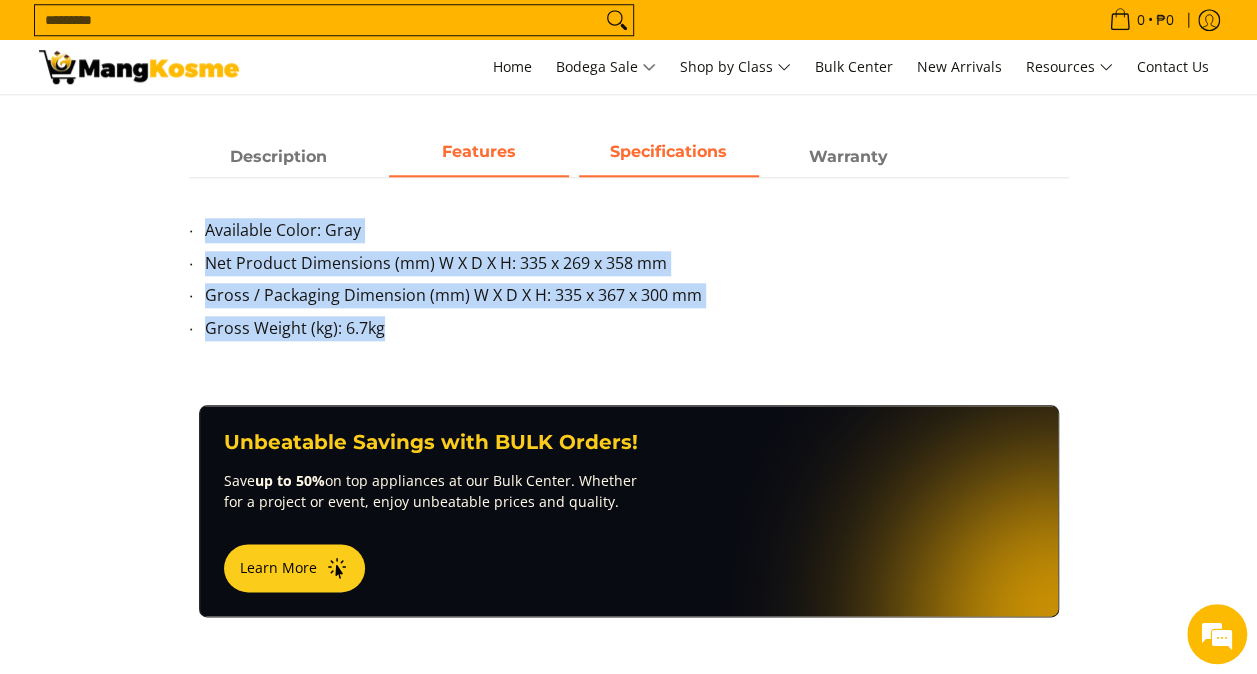 drag, startPoint x: 419, startPoint y: 346, endPoint x: 457, endPoint y: 155, distance: 194.74342 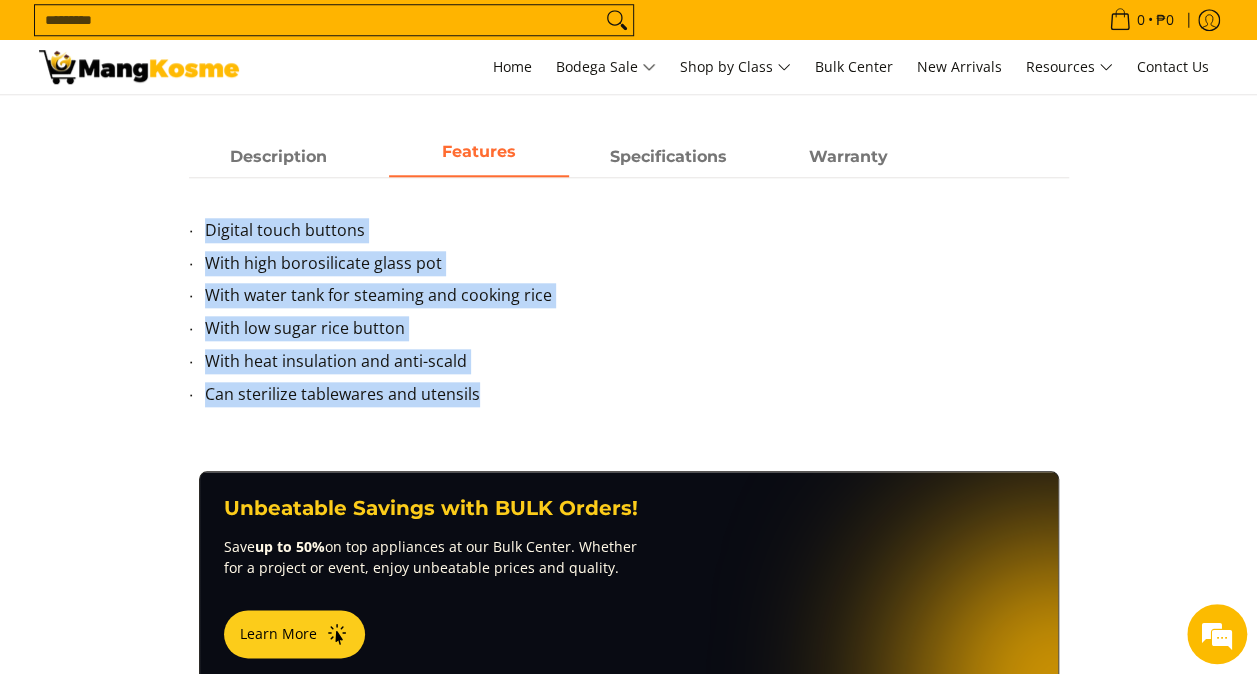 drag, startPoint x: 182, startPoint y: 224, endPoint x: 490, endPoint y: 402, distance: 355.73587 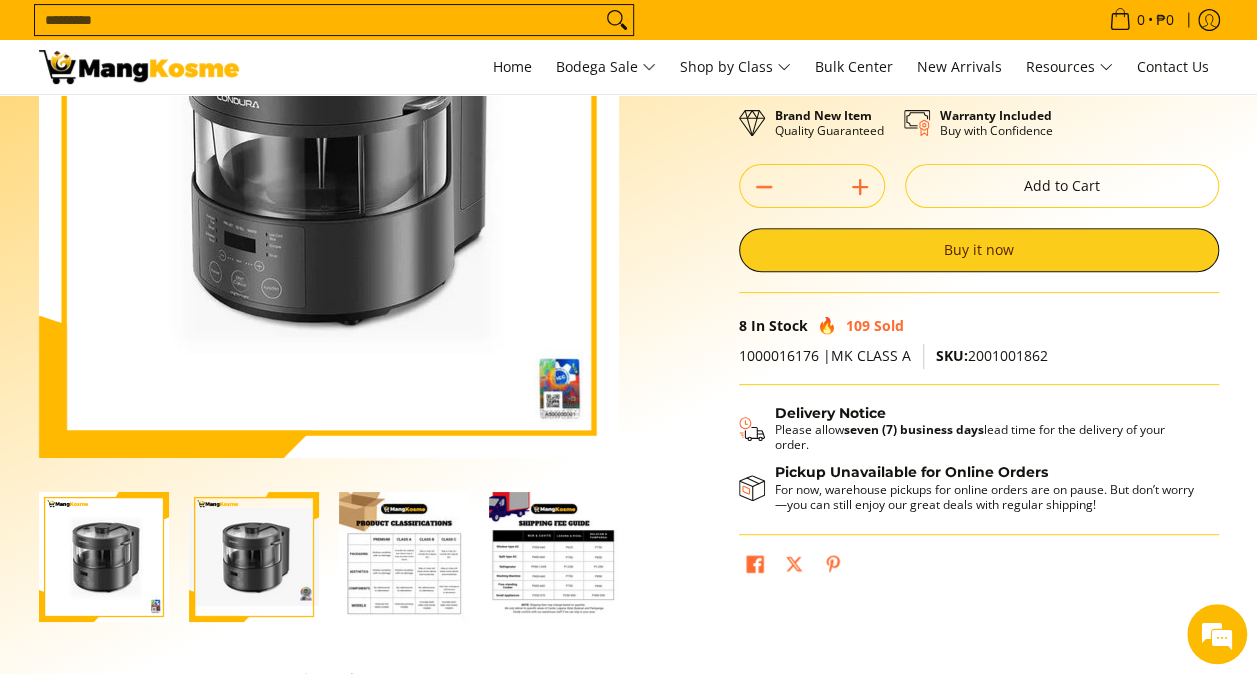 scroll, scrollTop: 0, scrollLeft: 0, axis: both 